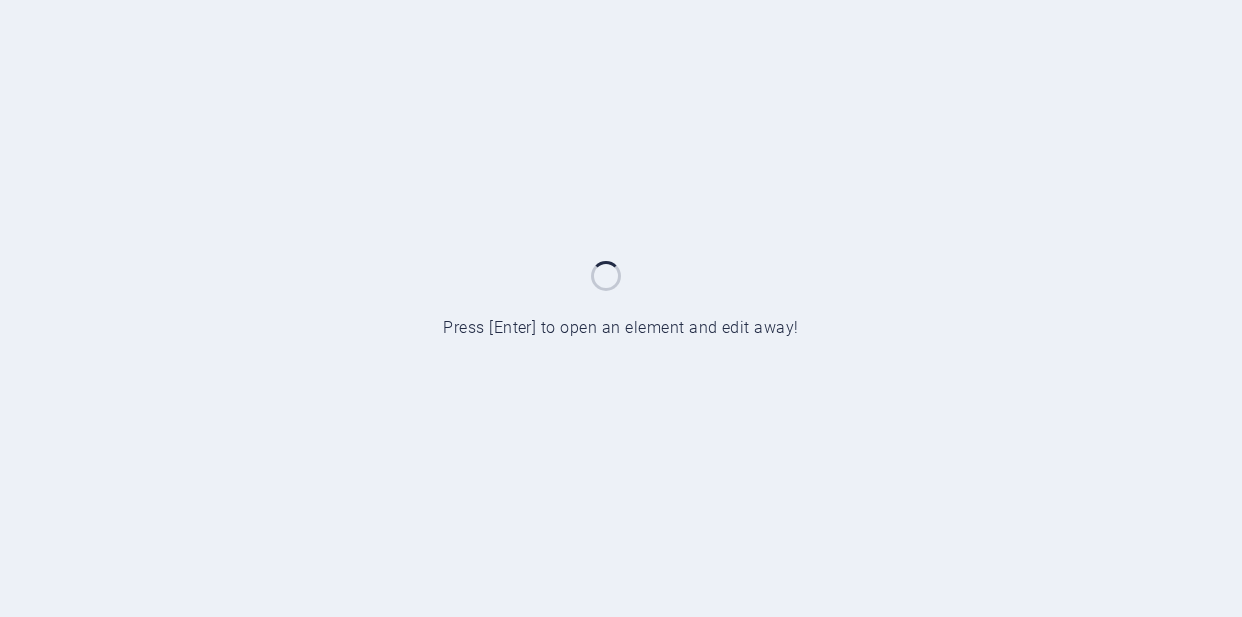 scroll, scrollTop: 0, scrollLeft: 0, axis: both 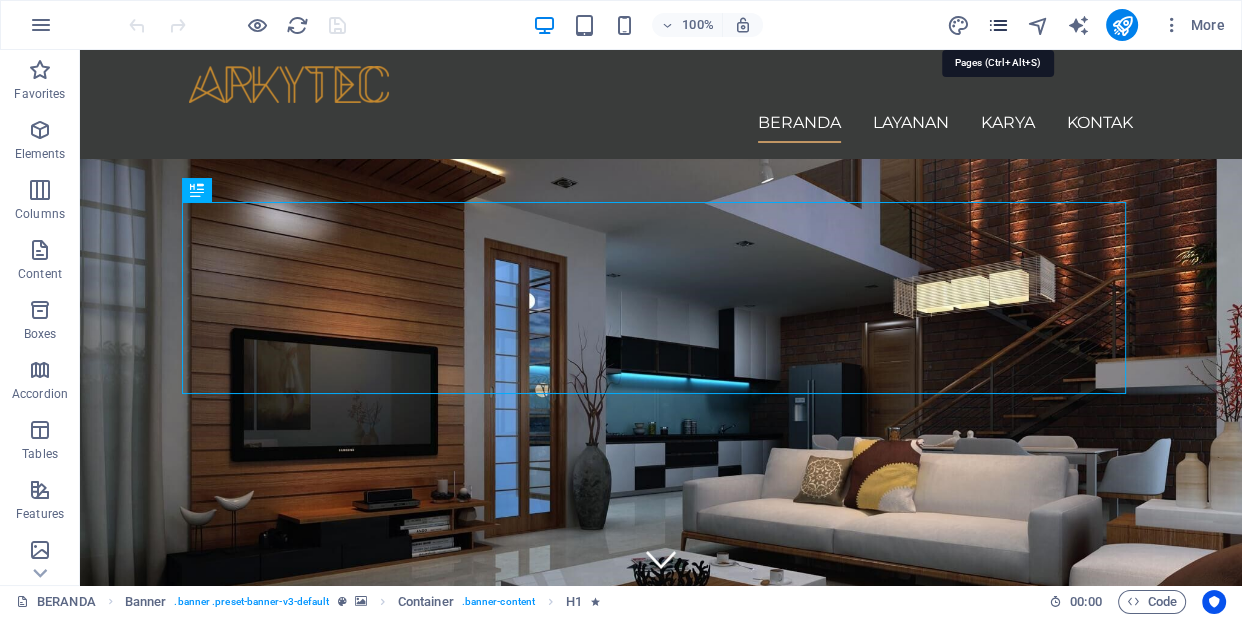 click at bounding box center [997, 25] 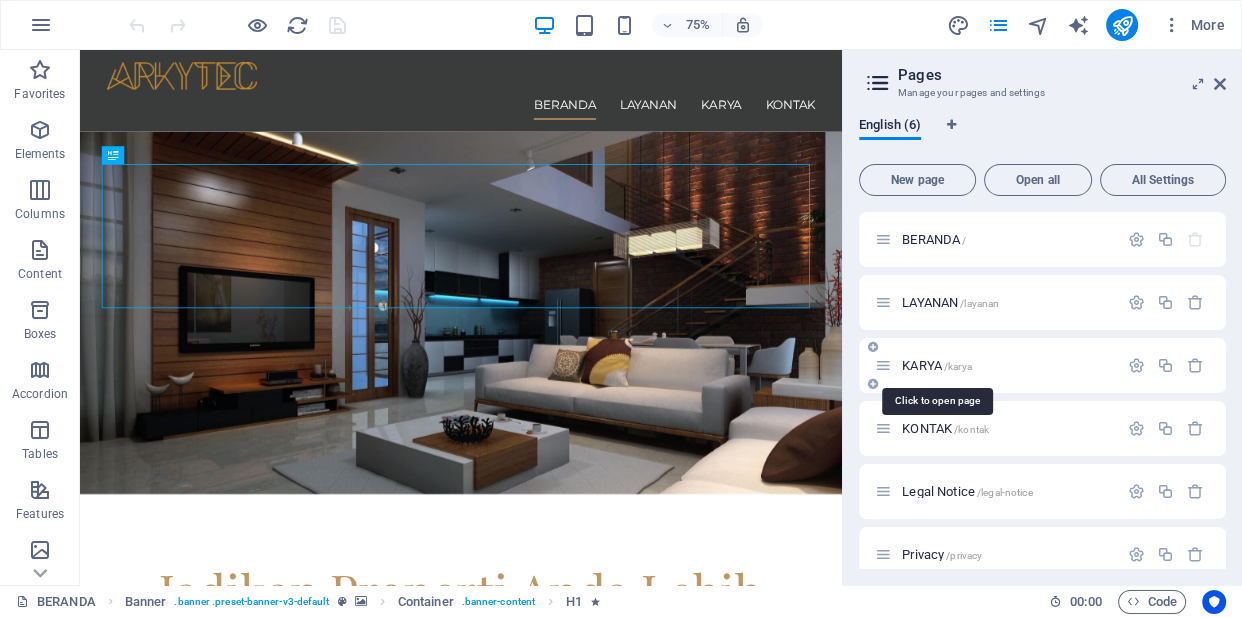 click on "KARYA /karya" at bounding box center (937, 365) 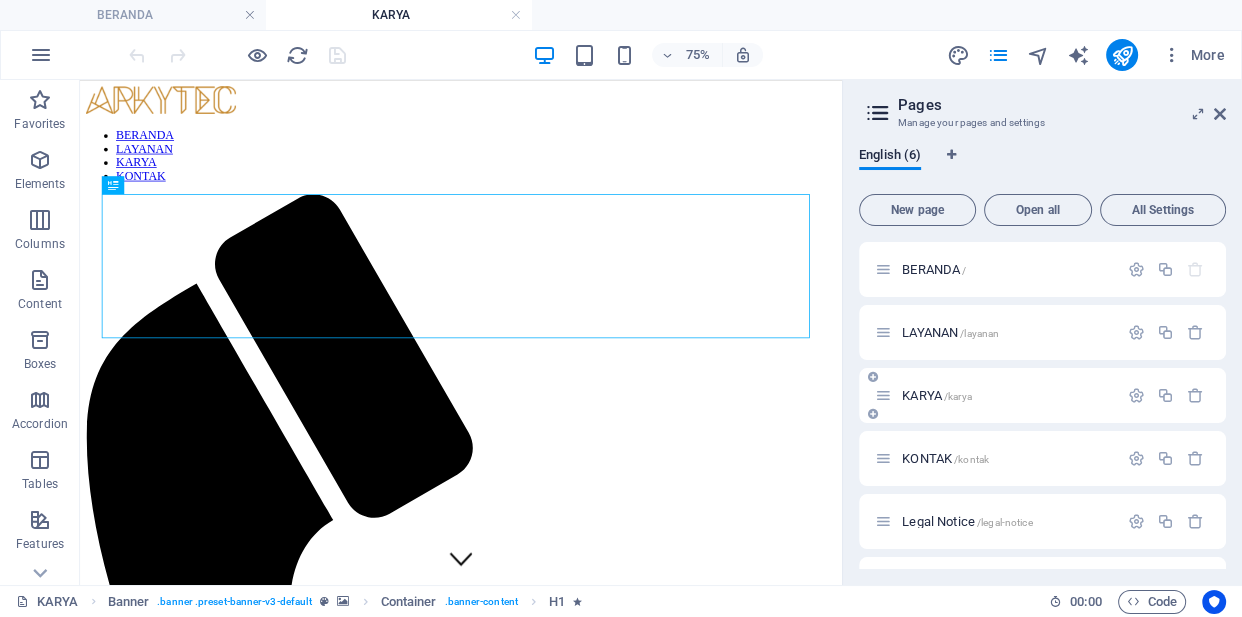 scroll, scrollTop: 0, scrollLeft: 0, axis: both 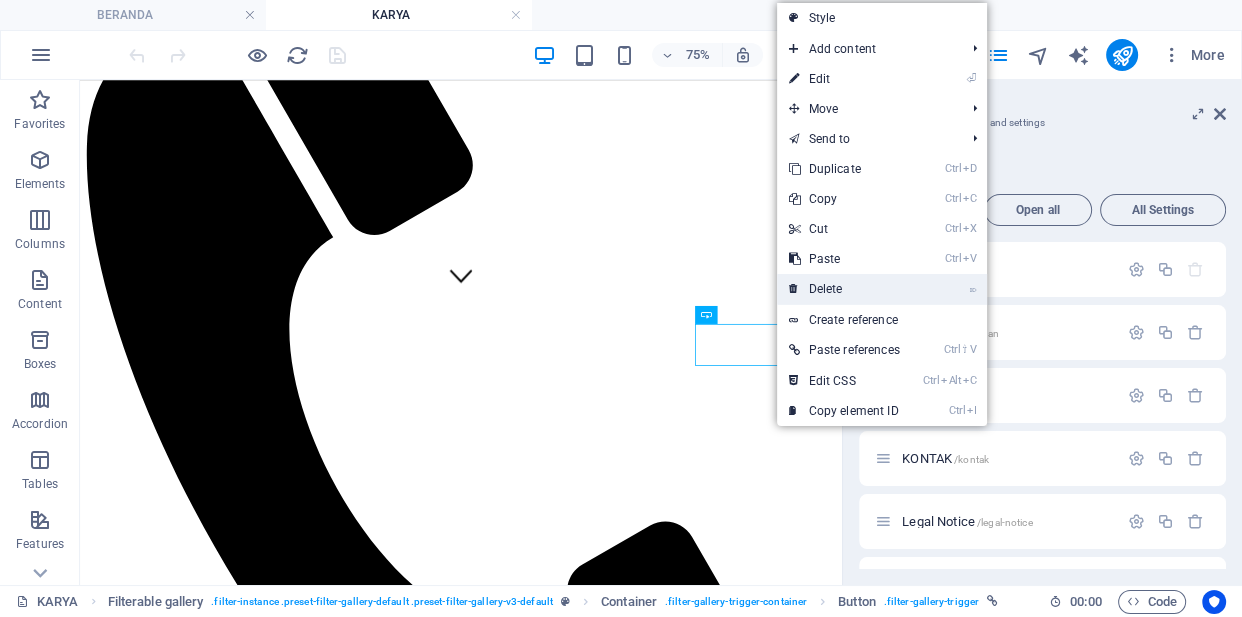 click on "⌦  Delete" at bounding box center [844, 289] 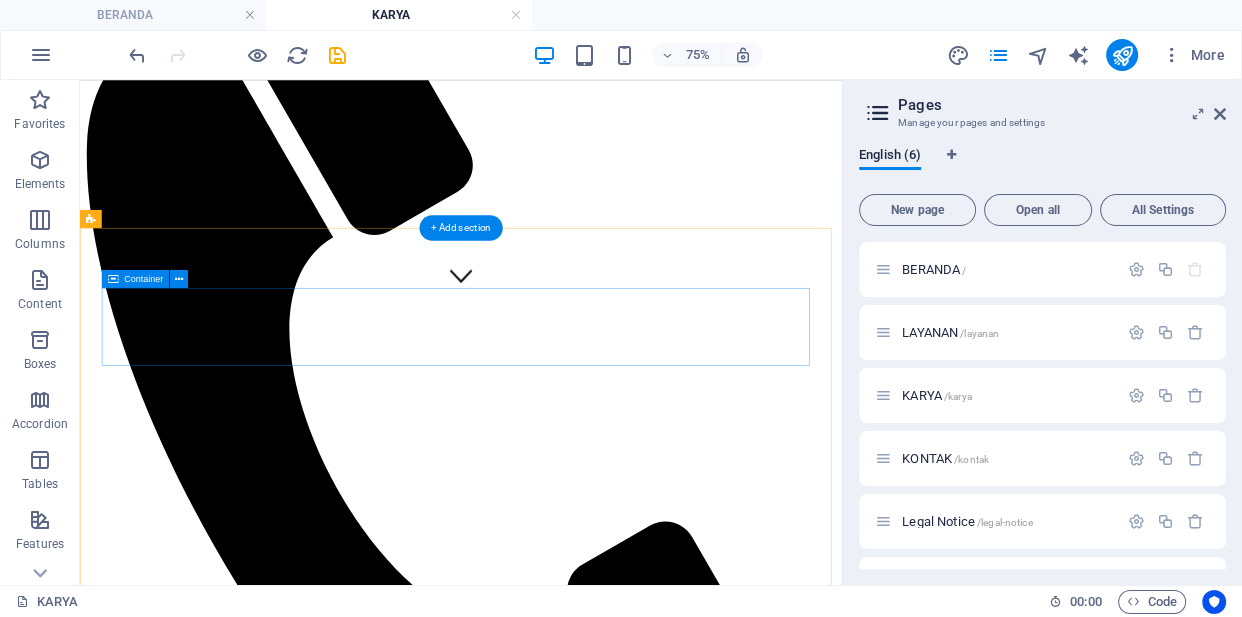 click on "KARYA ARKYTEC Semua Karya Bangunan Interior Taman Lainnya" at bounding box center [588, 1966] 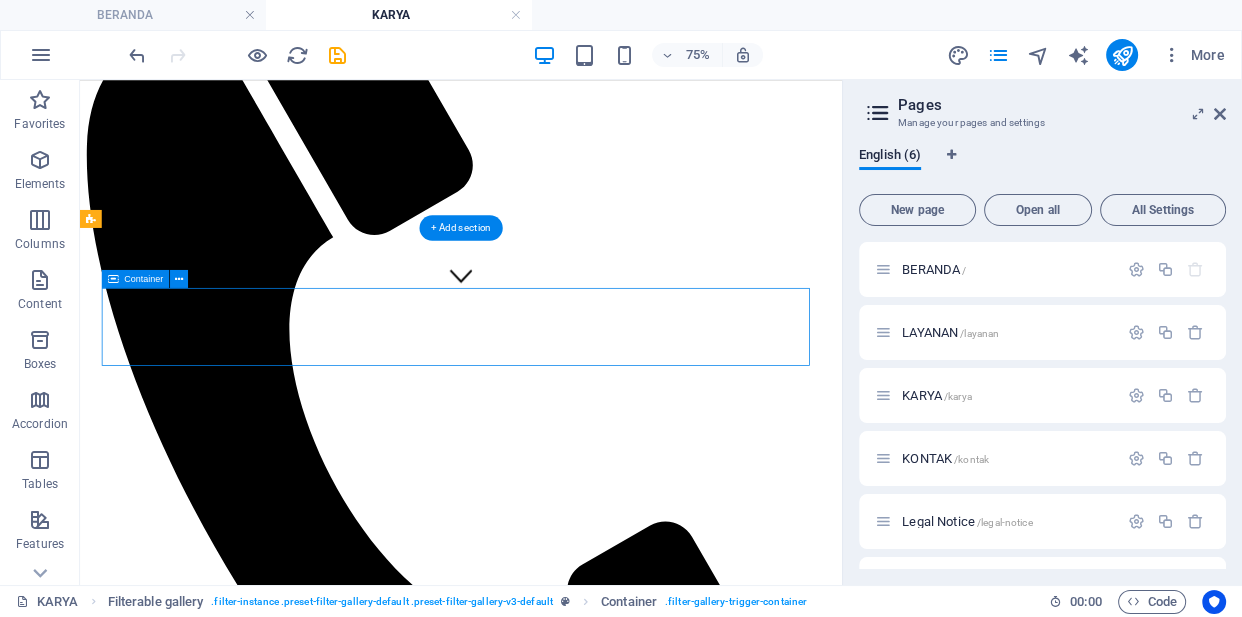 click on "KARYA ARKYTEC Semua Karya Bangunan Interior Taman Lainnya" at bounding box center [588, 1966] 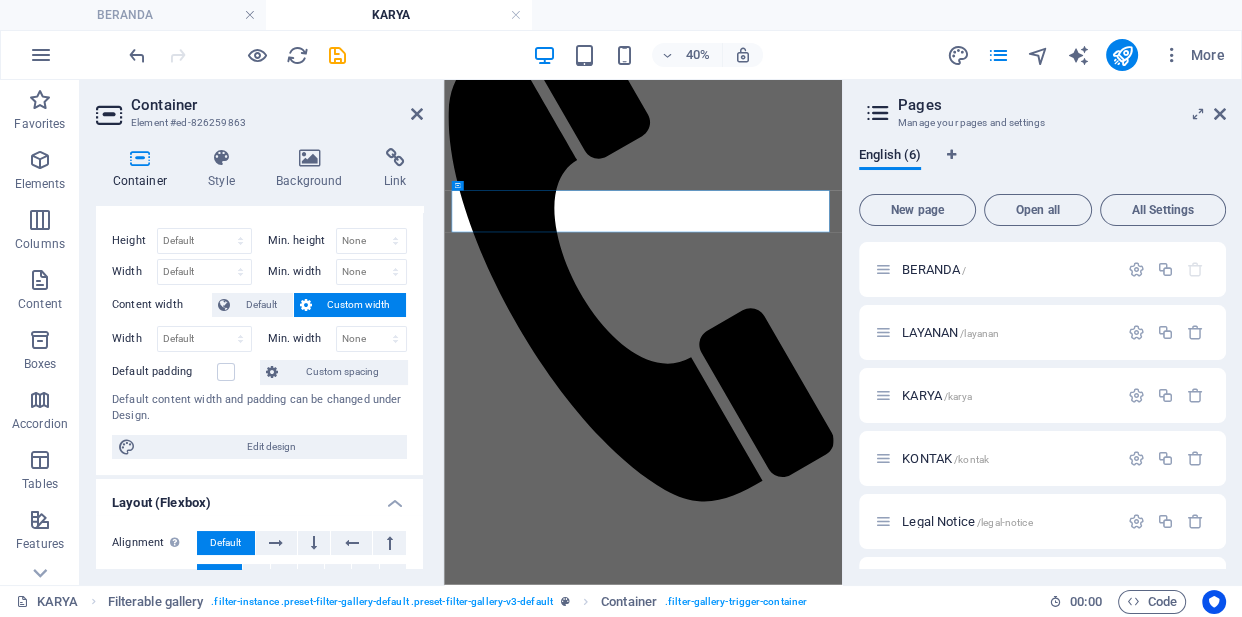 scroll, scrollTop: 0, scrollLeft: 0, axis: both 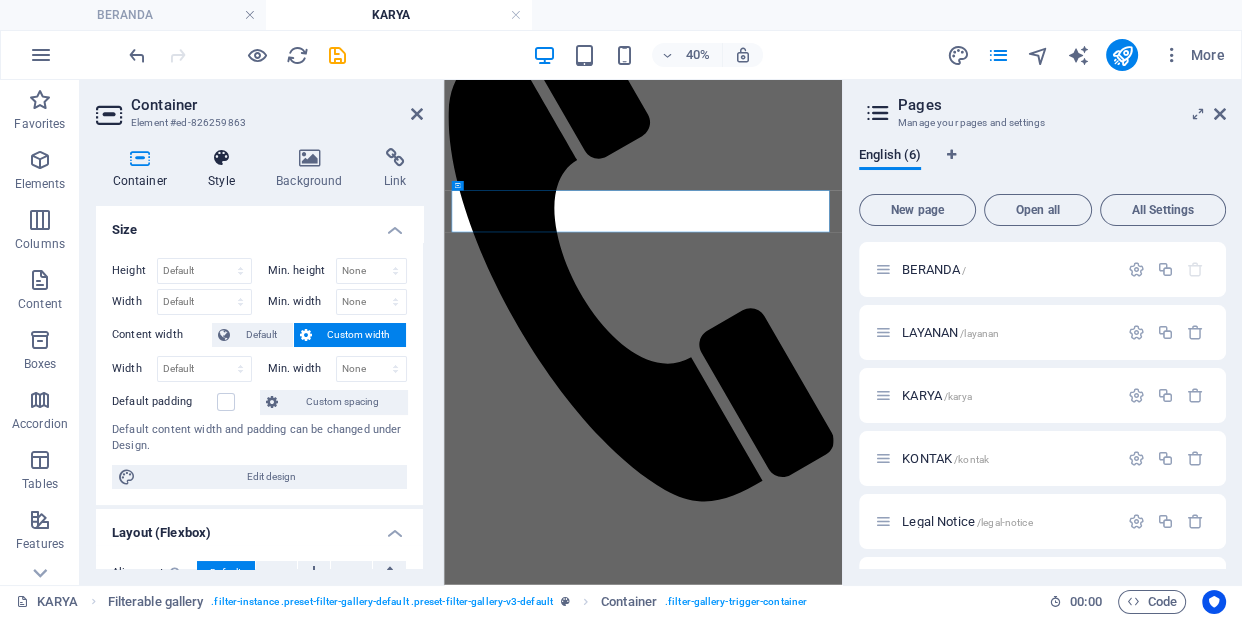 click on "Style" at bounding box center [226, 169] 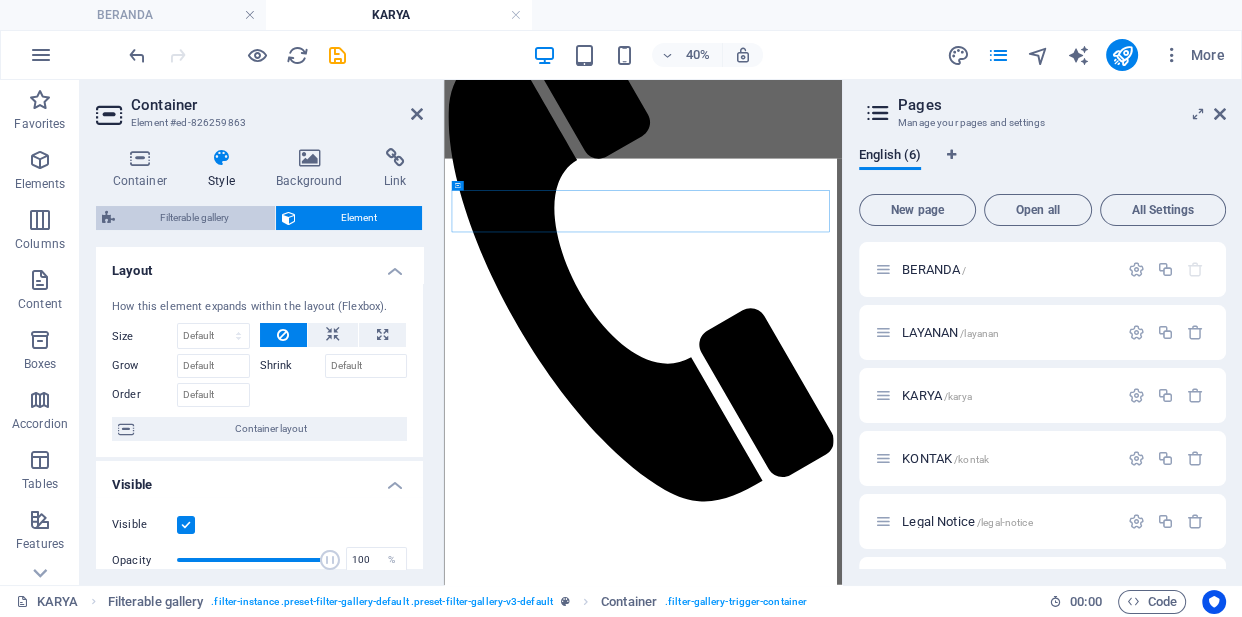 click on "Filterable gallery" at bounding box center (195, 218) 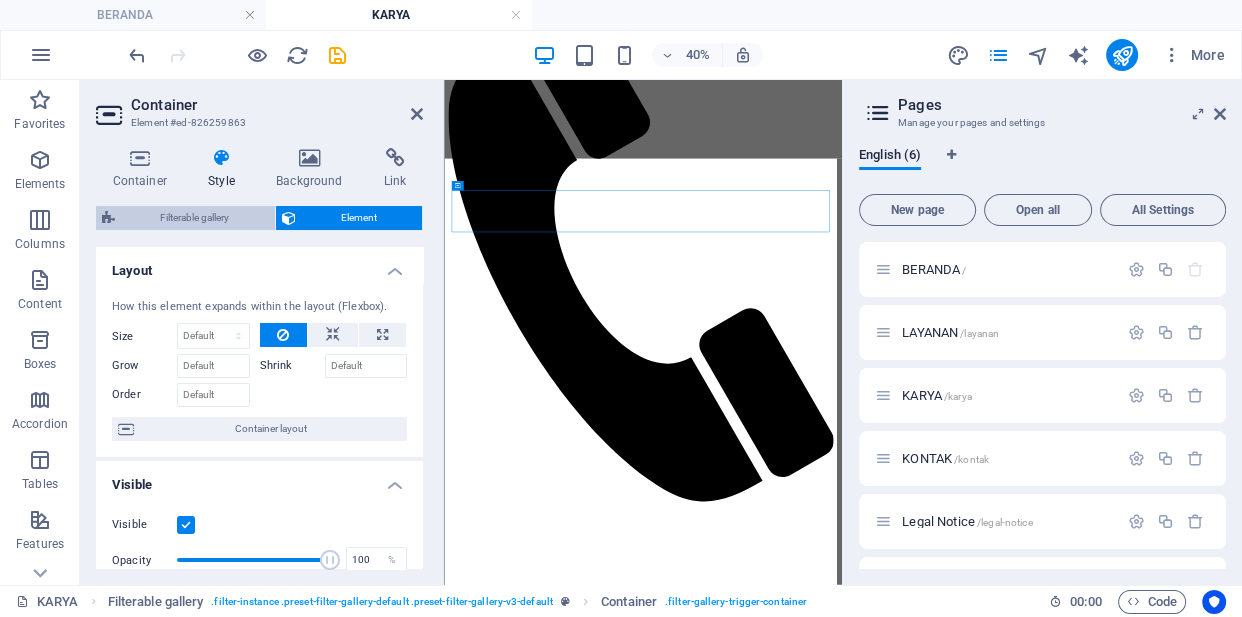 select on "rem" 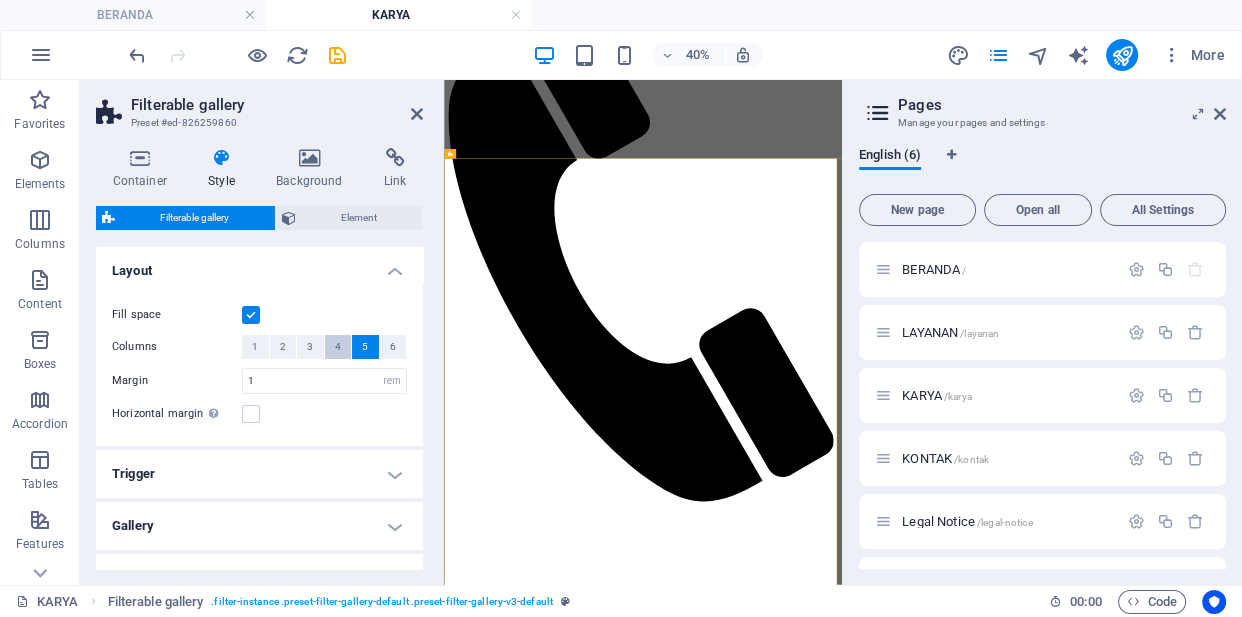 click on "4" at bounding box center (338, 347) 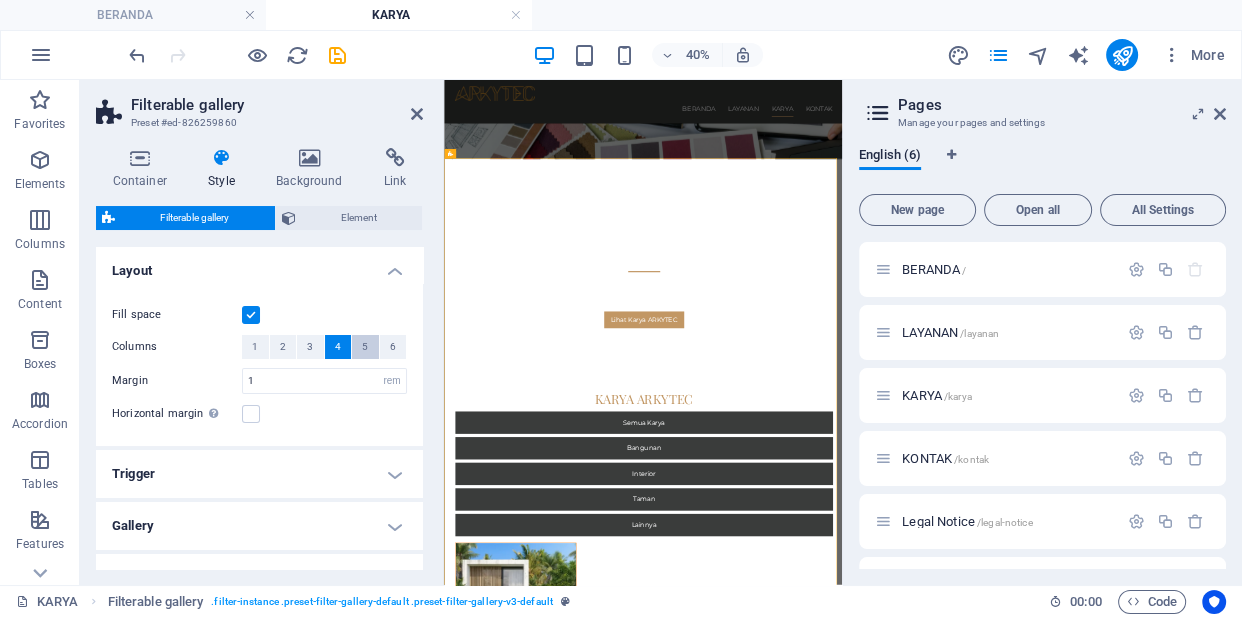 click on "5" at bounding box center [365, 347] 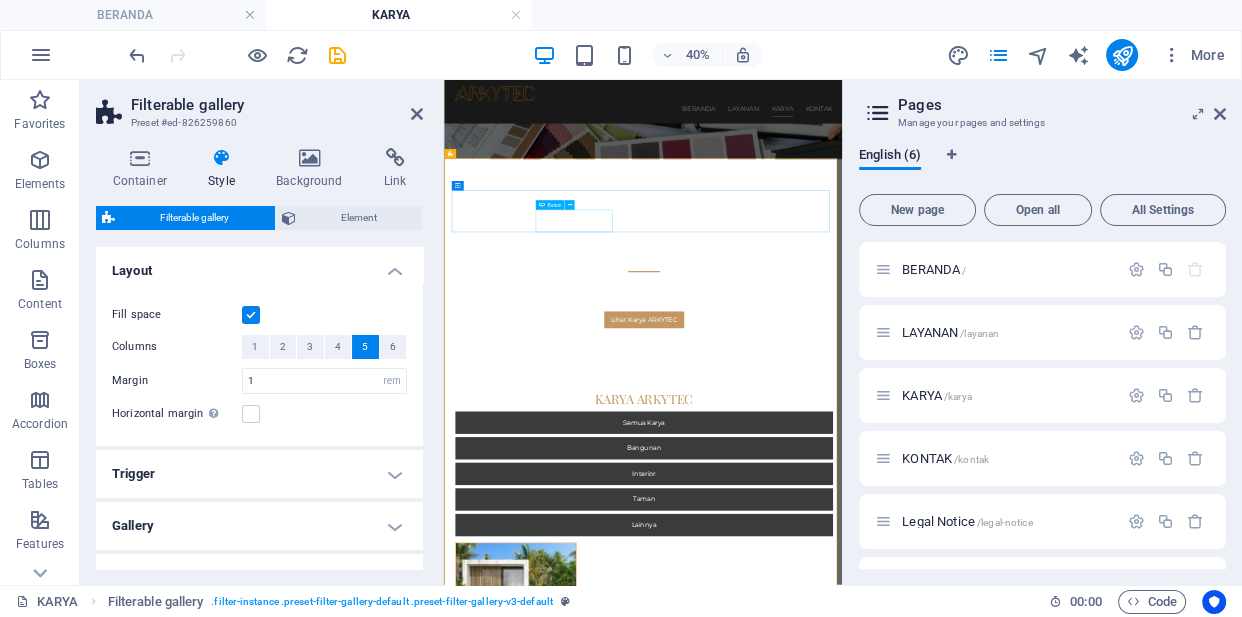 click on "Bangunan" at bounding box center [942, 1001] 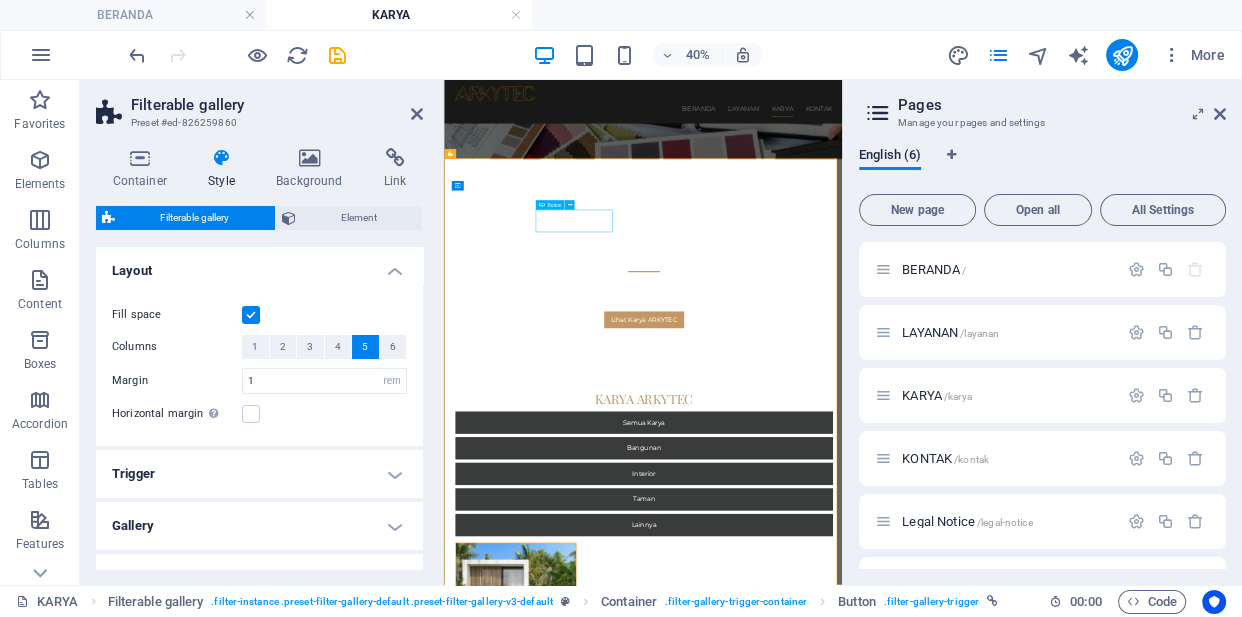 click on "Bangunan" at bounding box center (942, 1001) 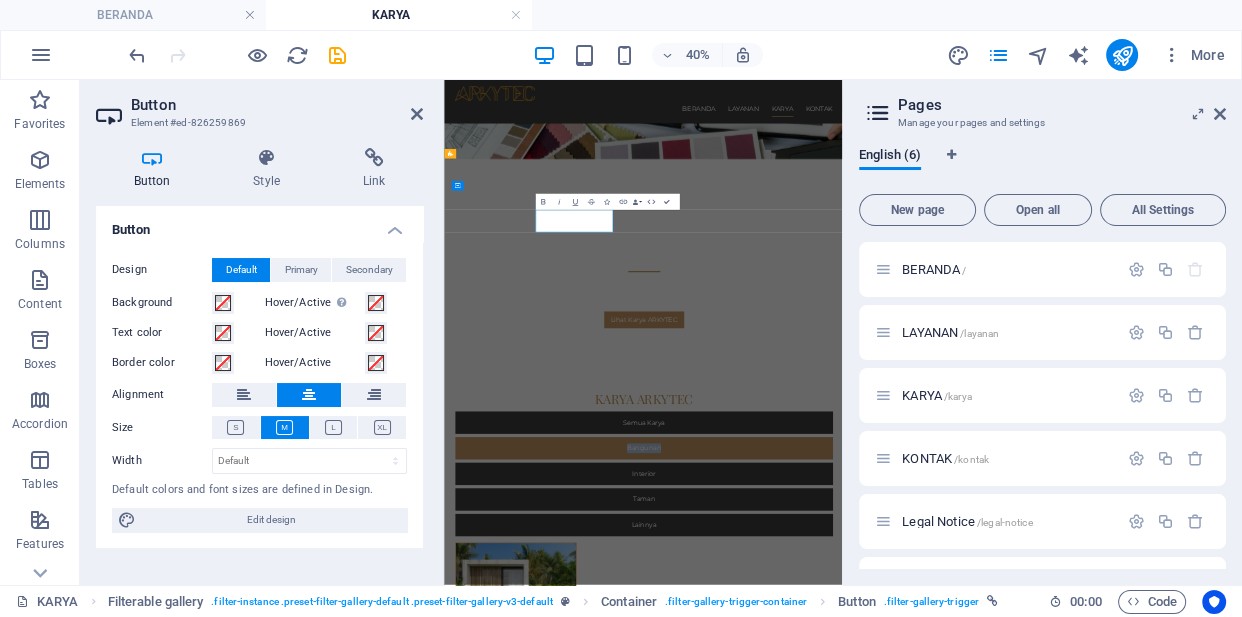 click on "Bangunan" at bounding box center [942, 1001] 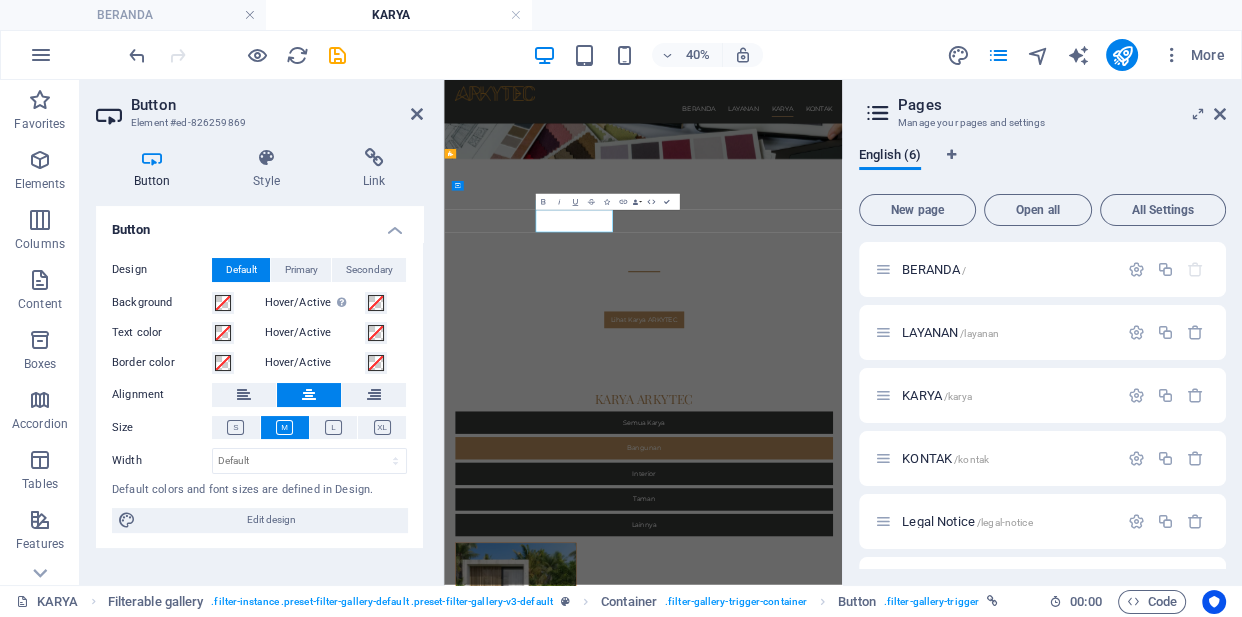 type 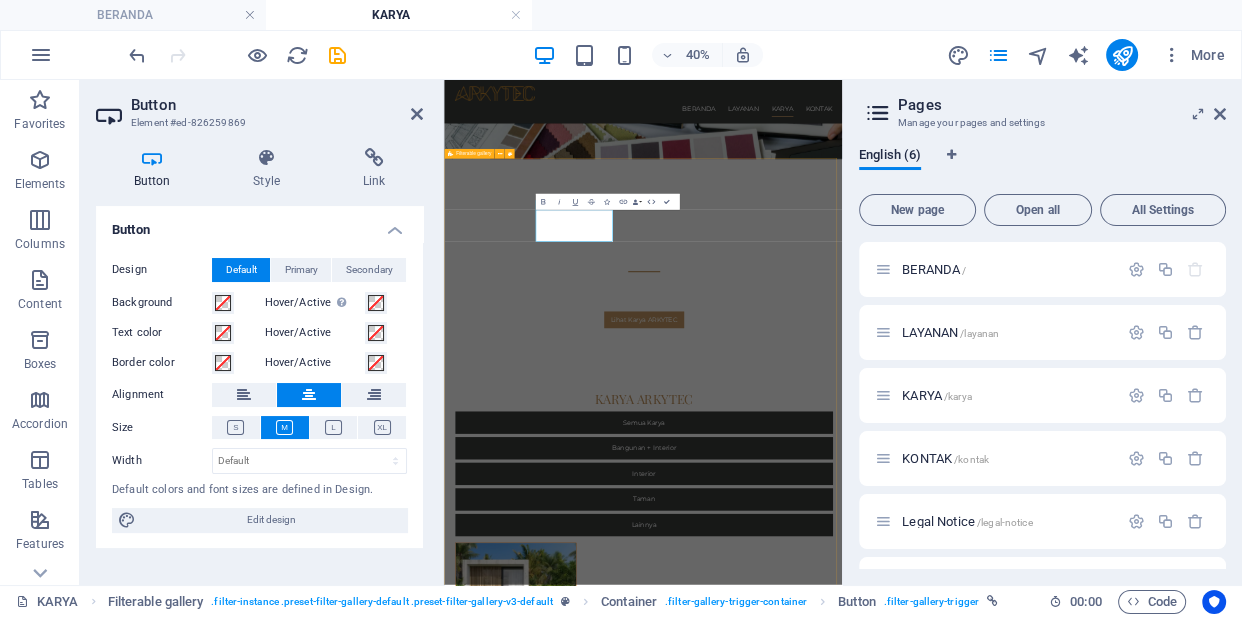 click on "KARYA ARKYTEC Semua Karya Bangunan + Interior Interior Taman Lainnya" at bounding box center [941, 2606] 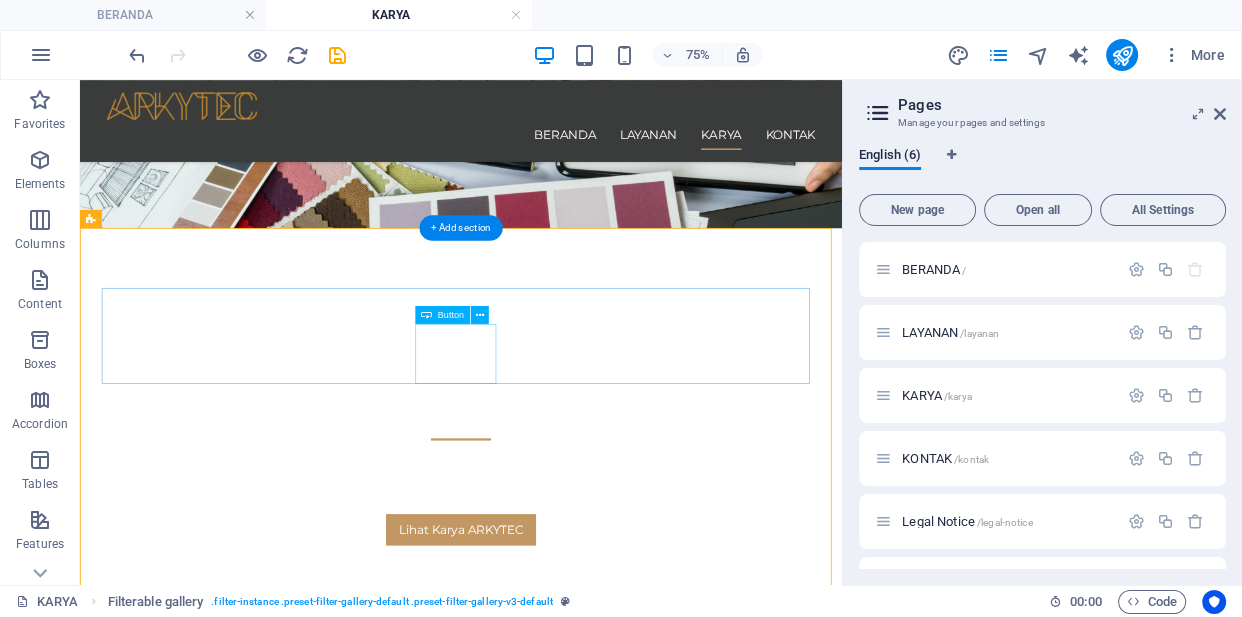 click on "Interior" at bounding box center [588, 1065] 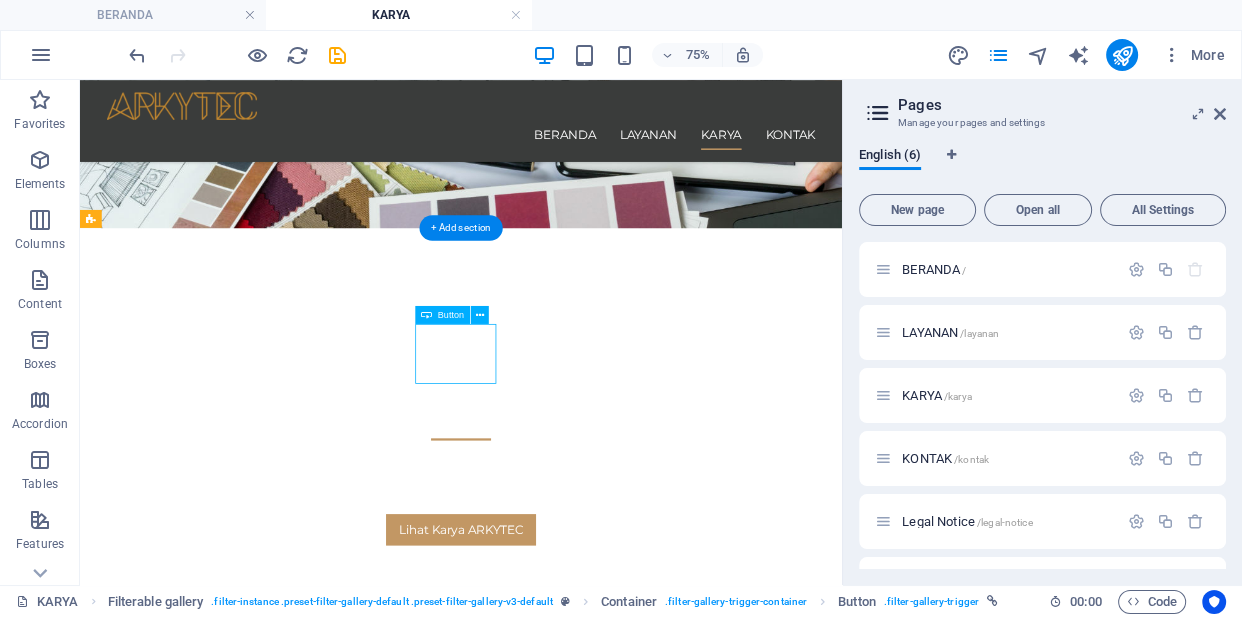 click on "Interior" at bounding box center (588, 1065) 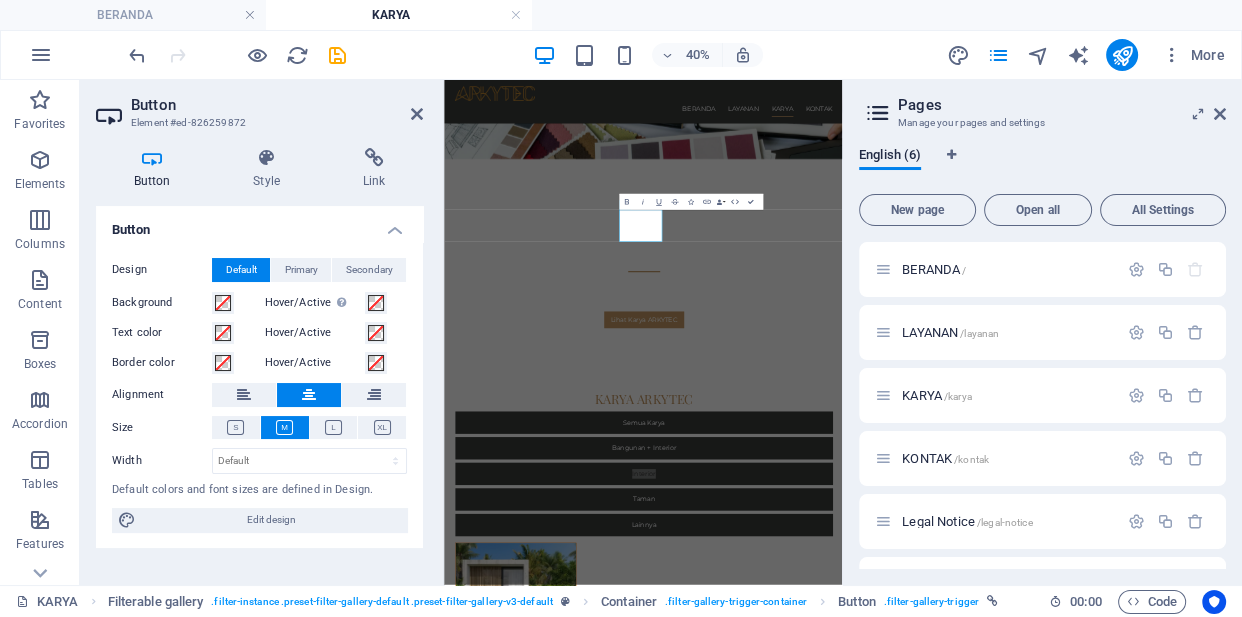 click on "BERANDA KARYA" at bounding box center [621, 15] 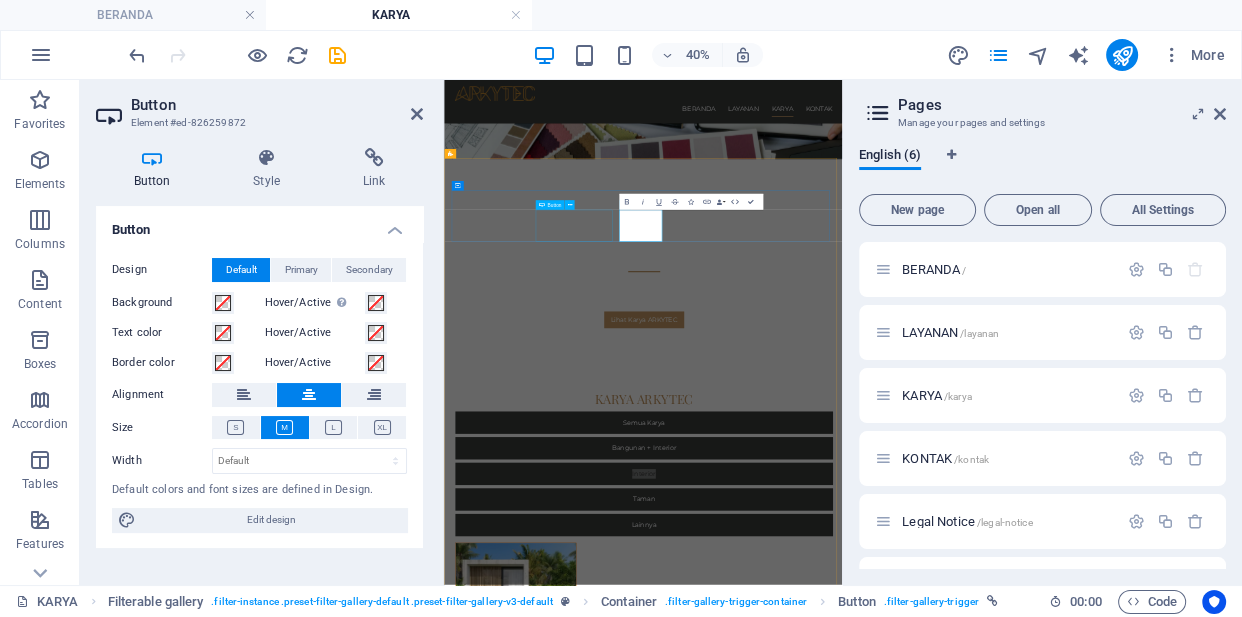click on "Bangunan + Interior" at bounding box center [942, 1001] 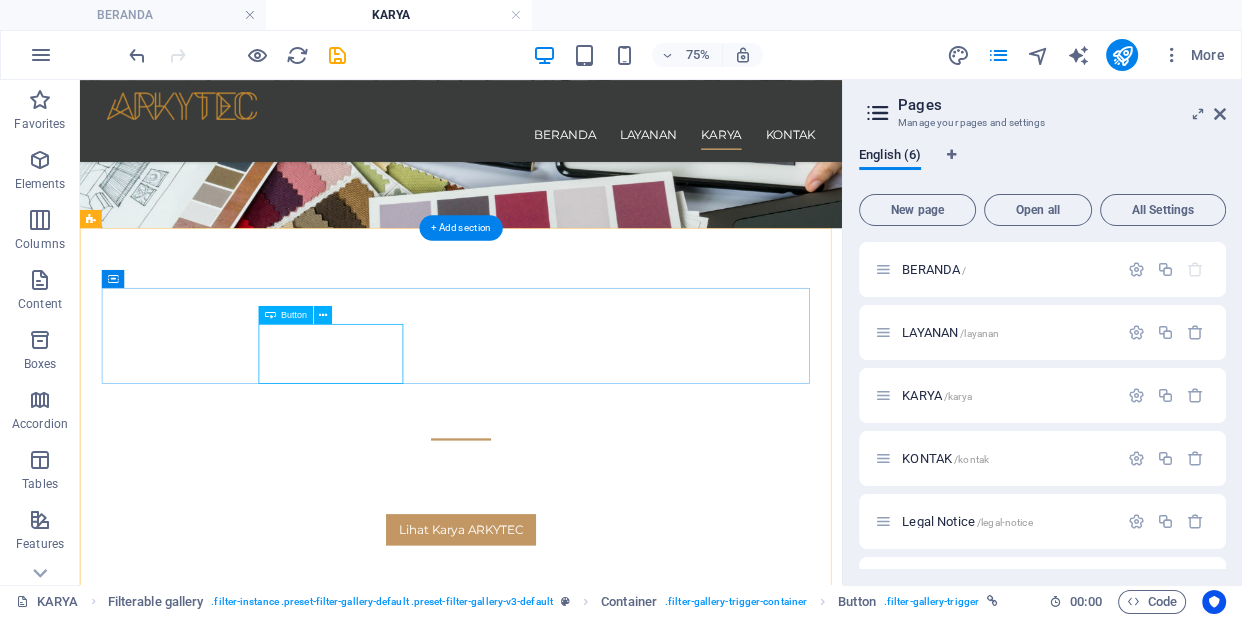 click on "Bangunan + Interior" at bounding box center [588, 1001] 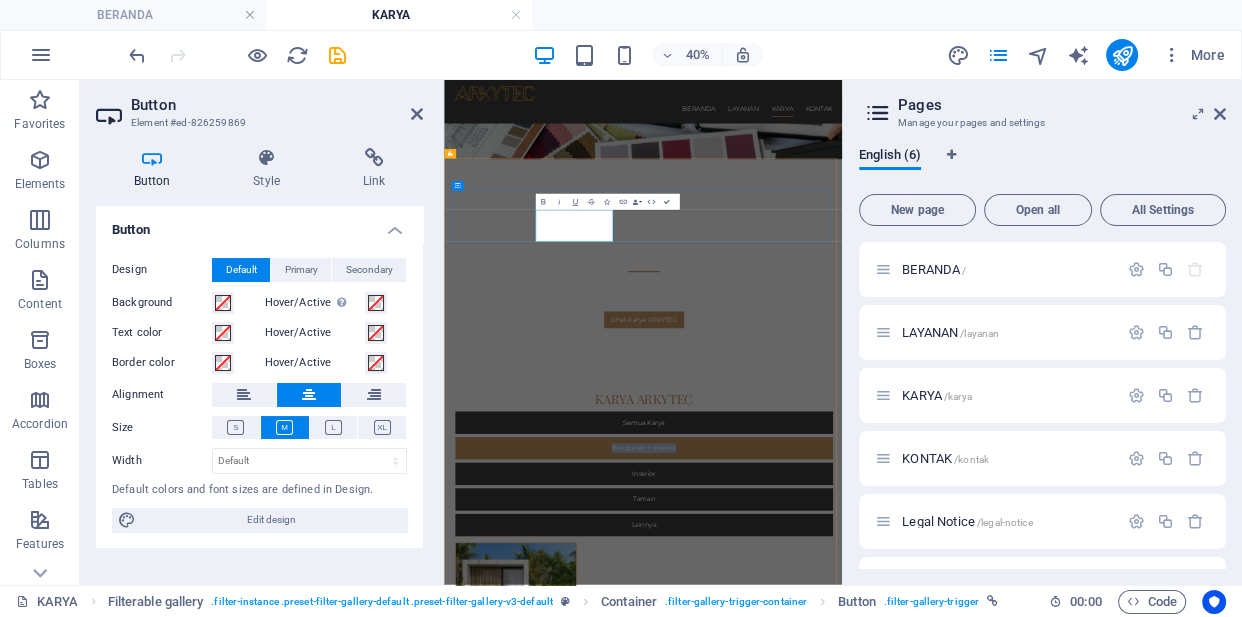 click on "Bangunan + Interior" at bounding box center (942, 1001) 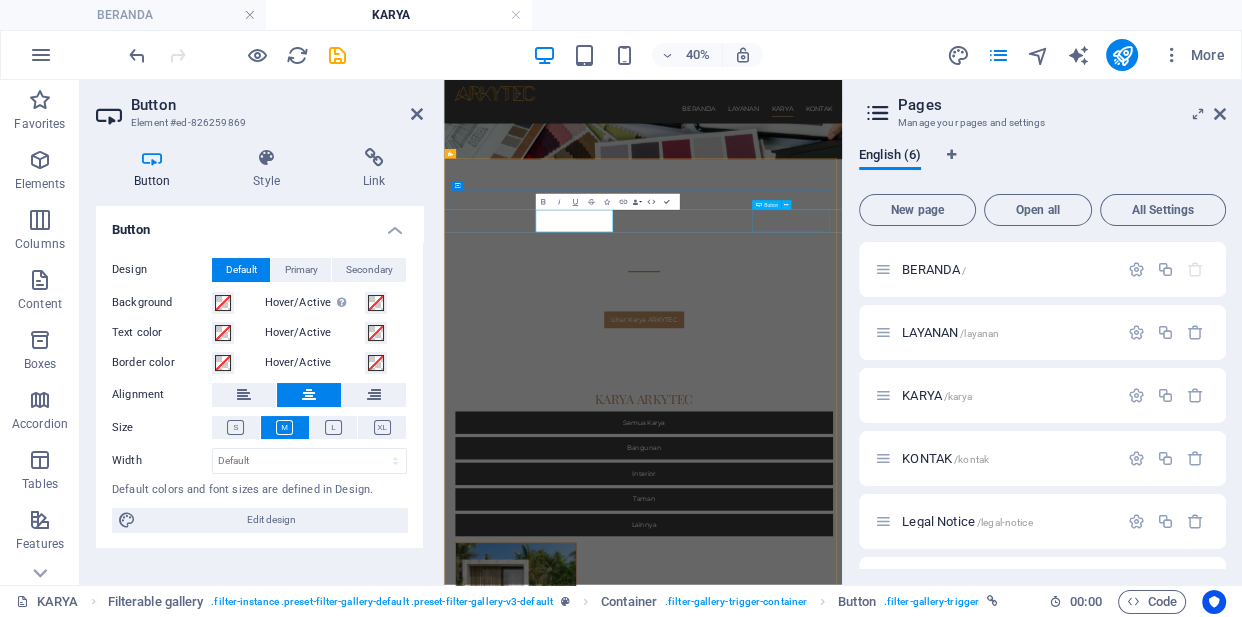 click on "Lainnya" at bounding box center (942, 1193) 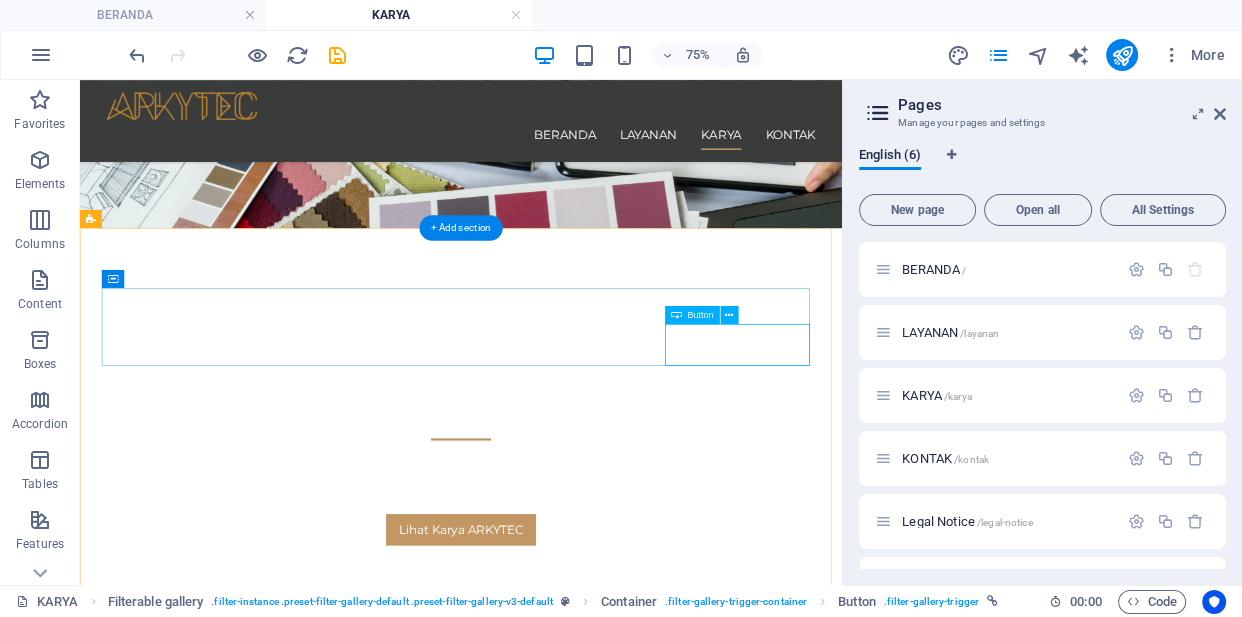 click on "Lainnya" at bounding box center [588, 1193] 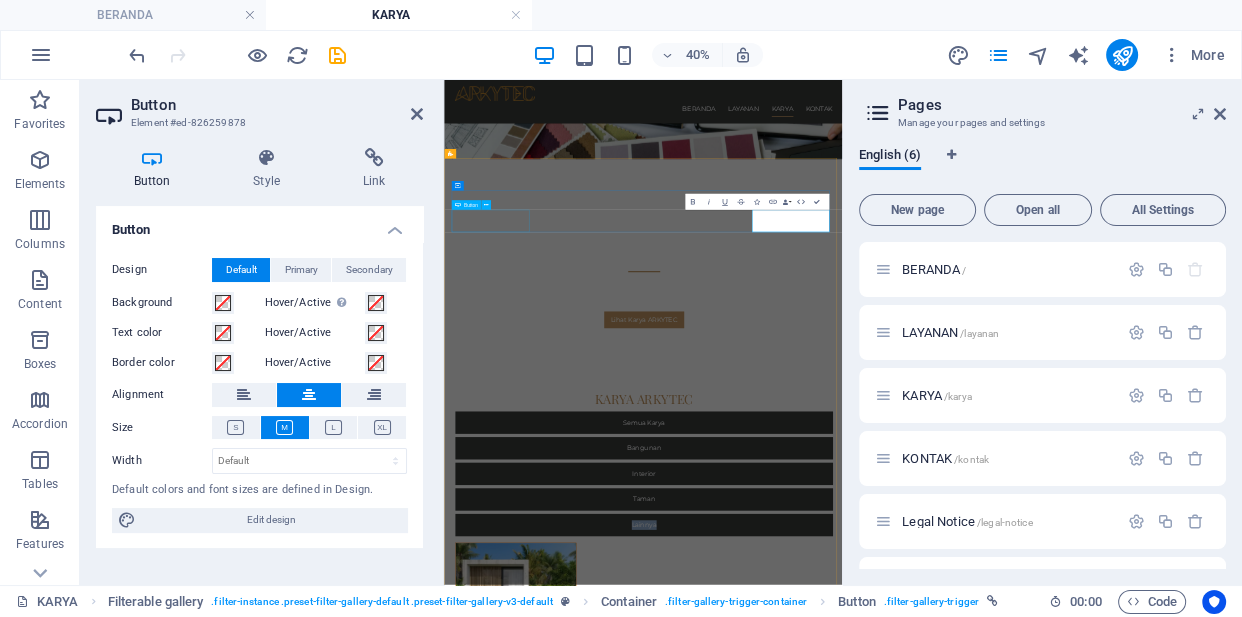 click on "Semua Karya" at bounding box center [942, 937] 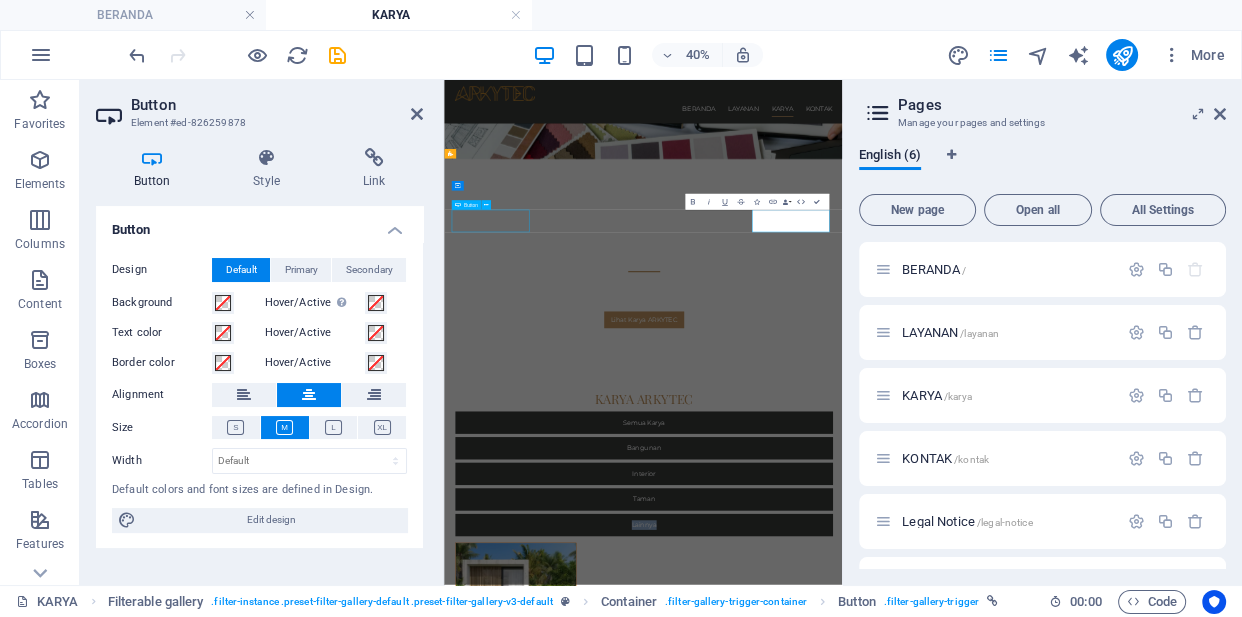 click on "Semua Karya" at bounding box center (942, 937) 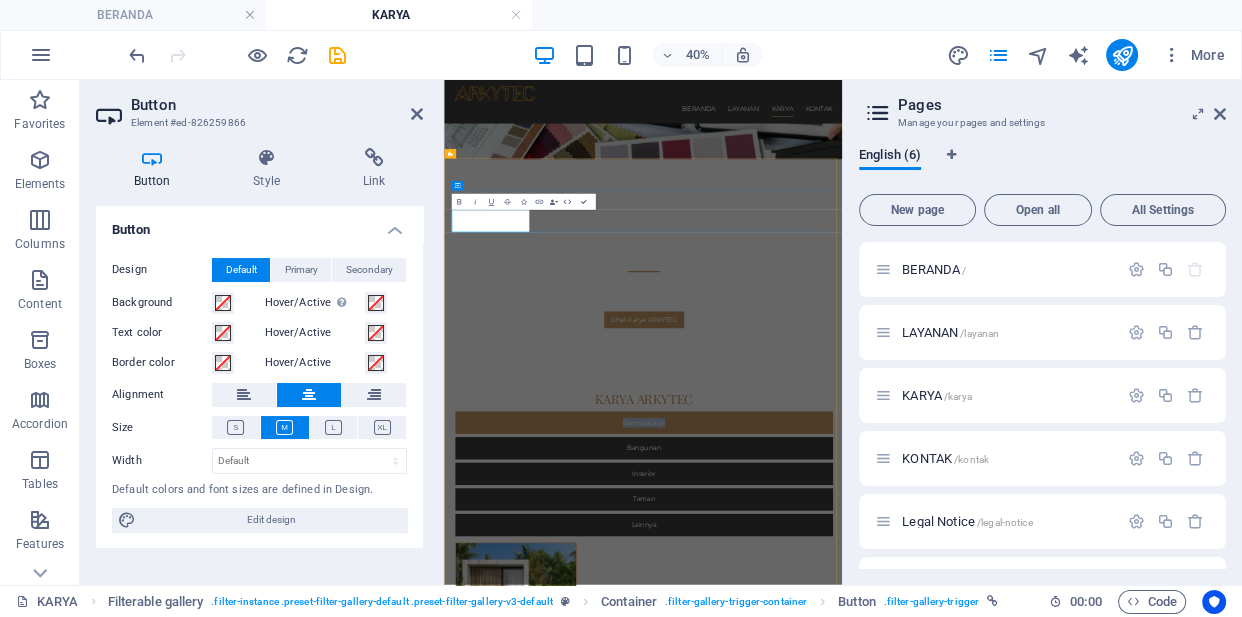click on "Semua Karya" at bounding box center [942, 937] 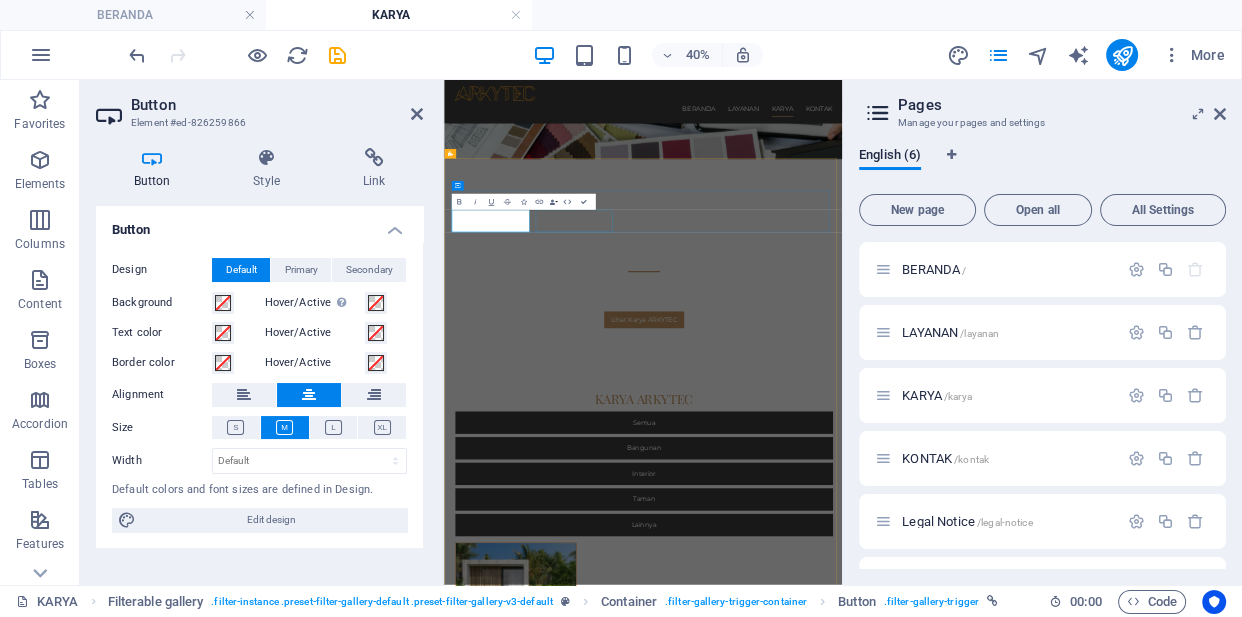 click on "Bangunan" at bounding box center (942, 1001) 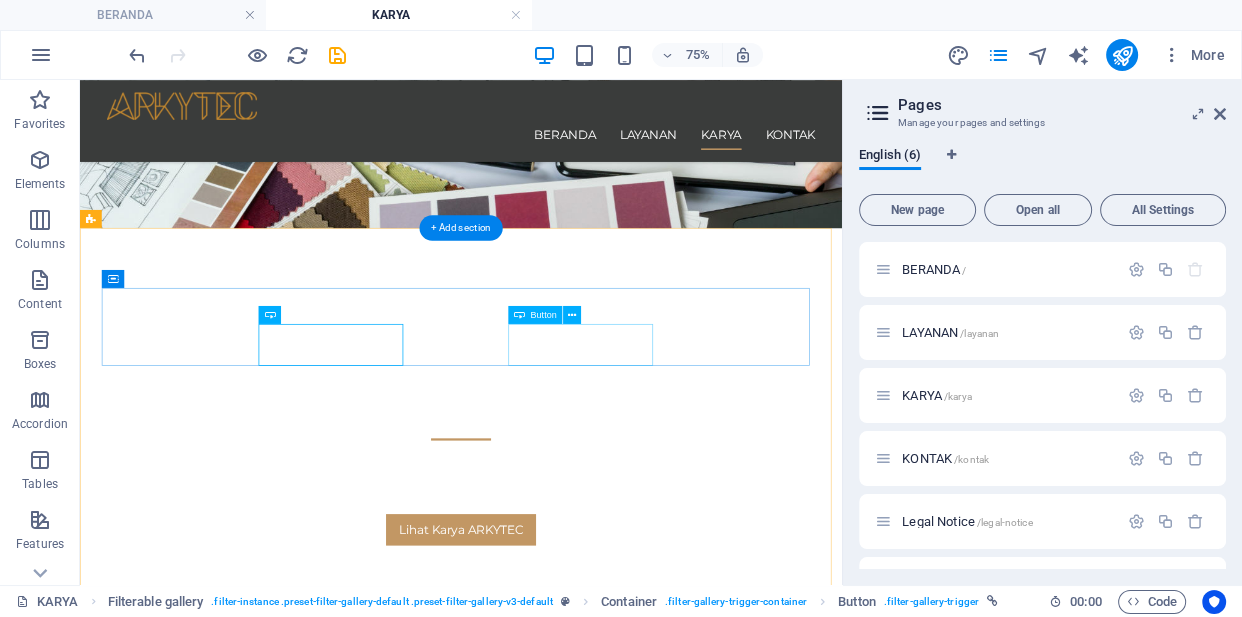 click on "Taman" at bounding box center (588, 1129) 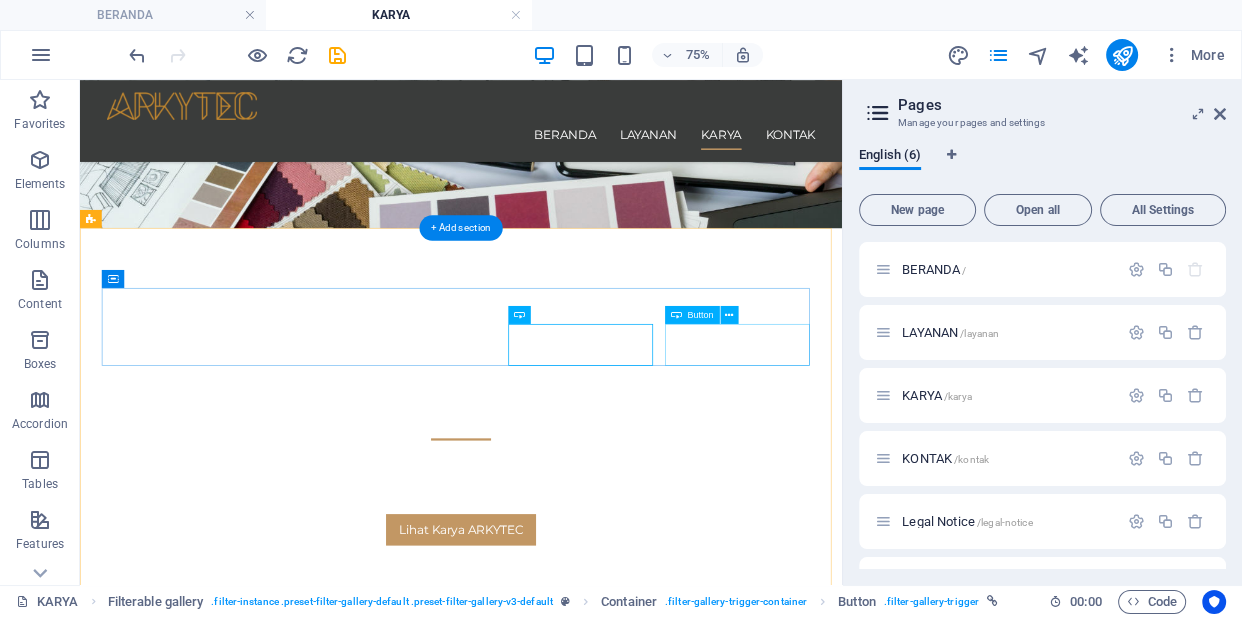 click on "Lainnya" at bounding box center (588, 1193) 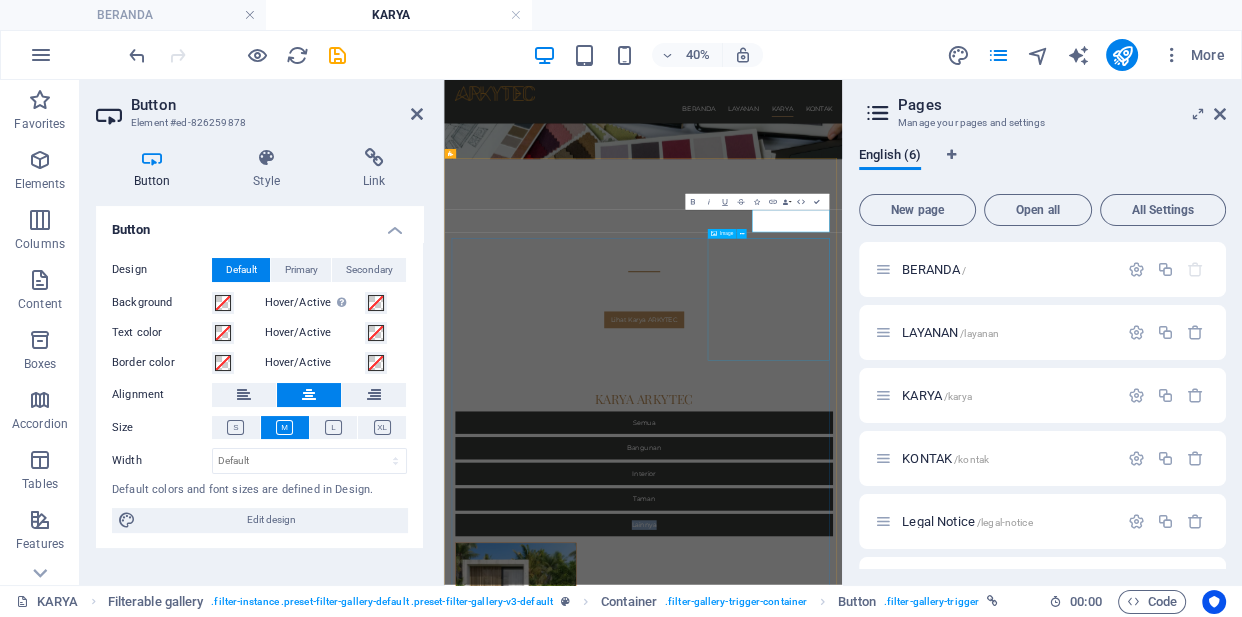 type 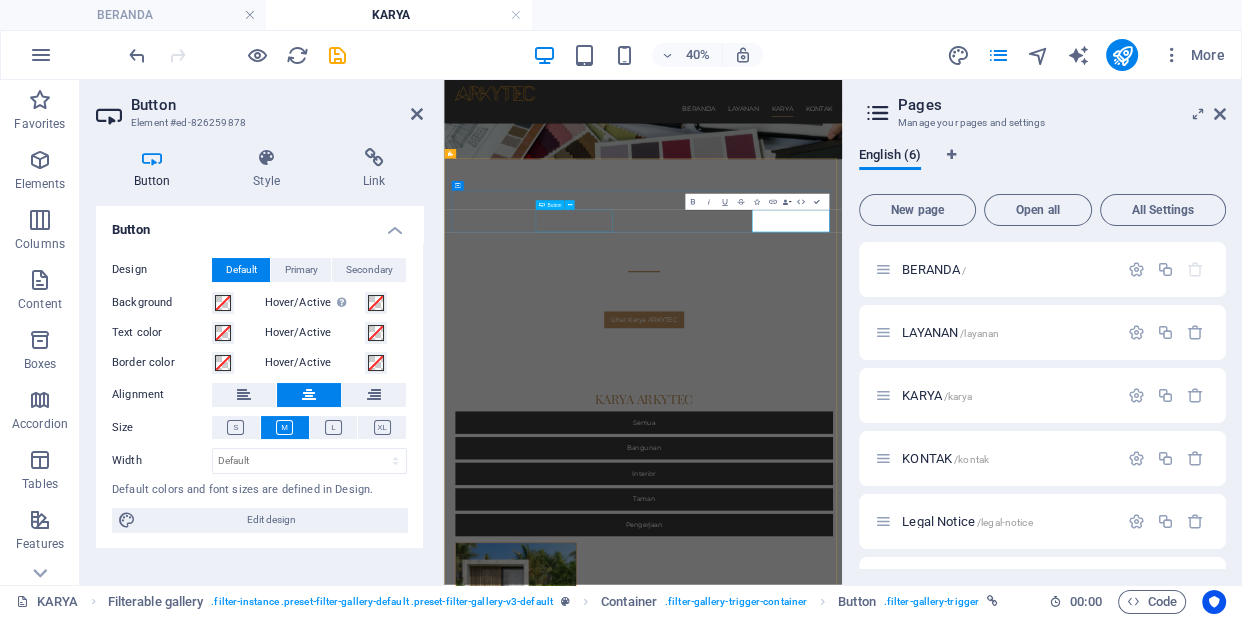 click on "Bangunan" at bounding box center (942, 1001) 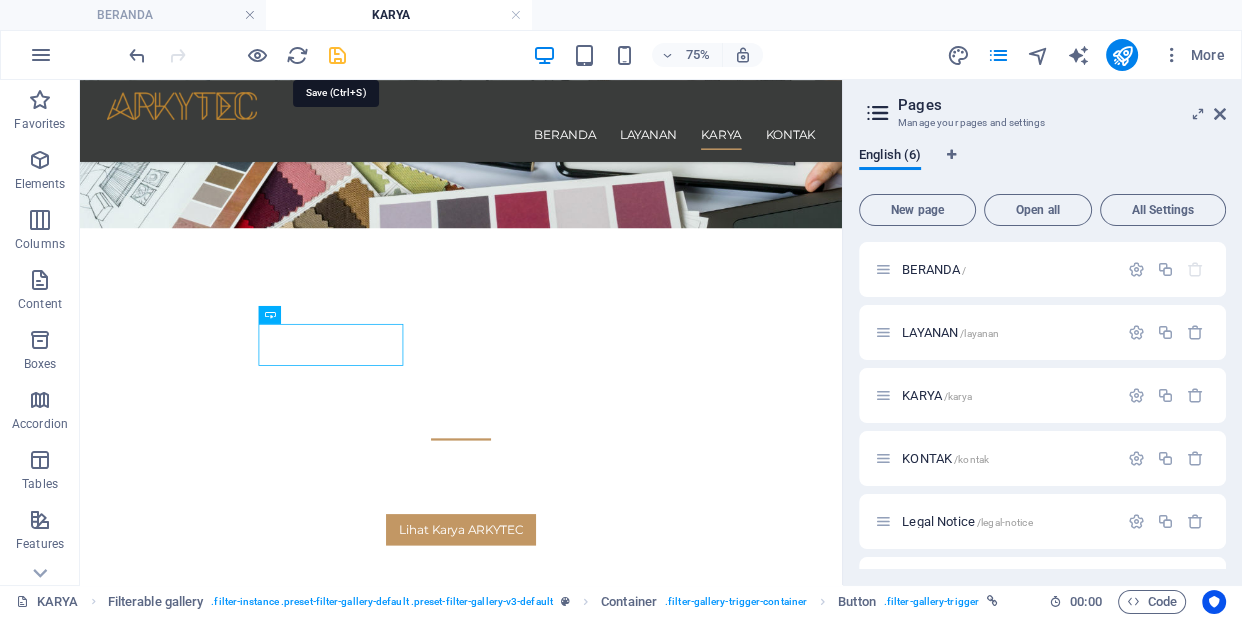 click at bounding box center [337, 55] 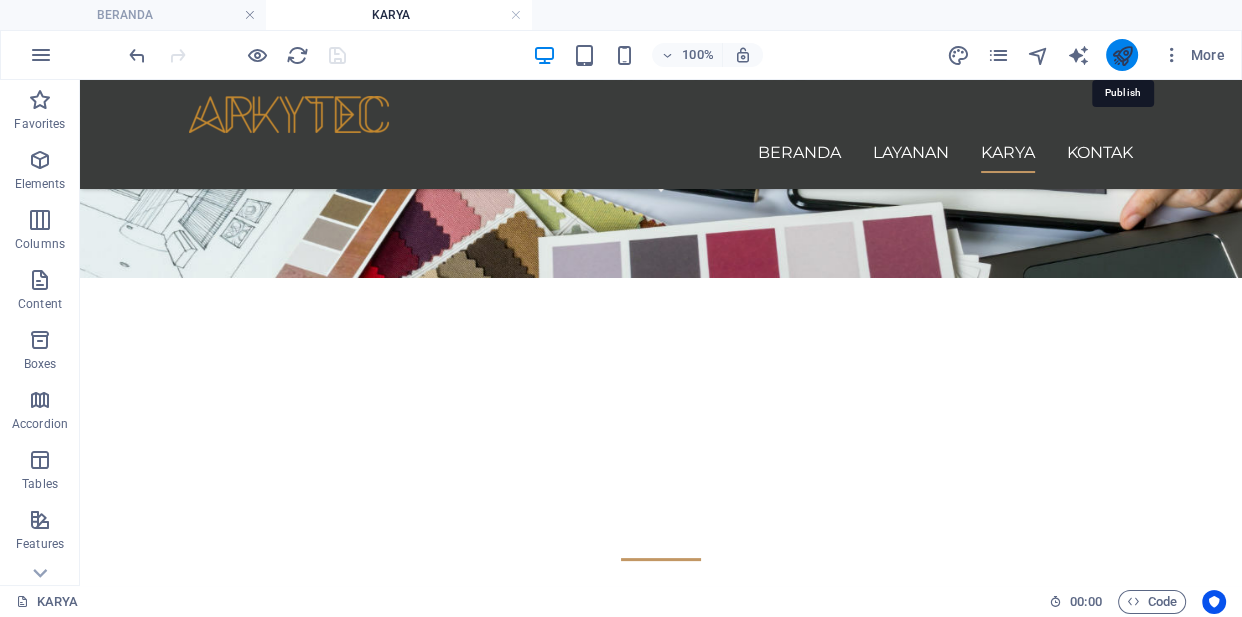 click at bounding box center [1121, 55] 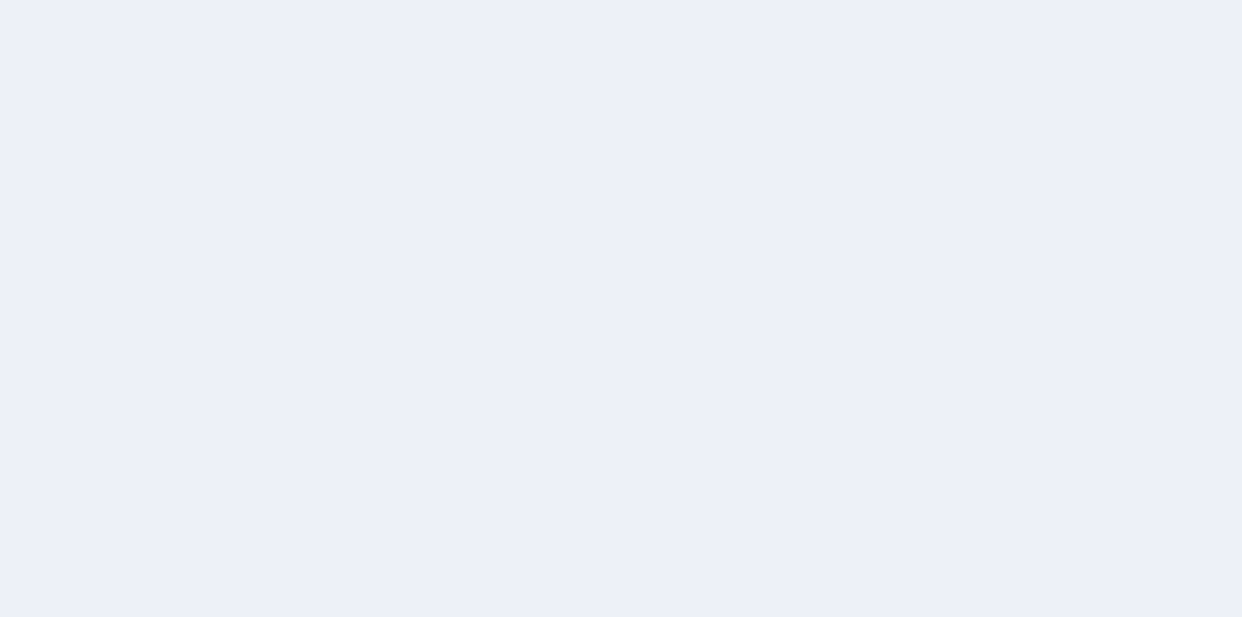 scroll, scrollTop: 0, scrollLeft: 0, axis: both 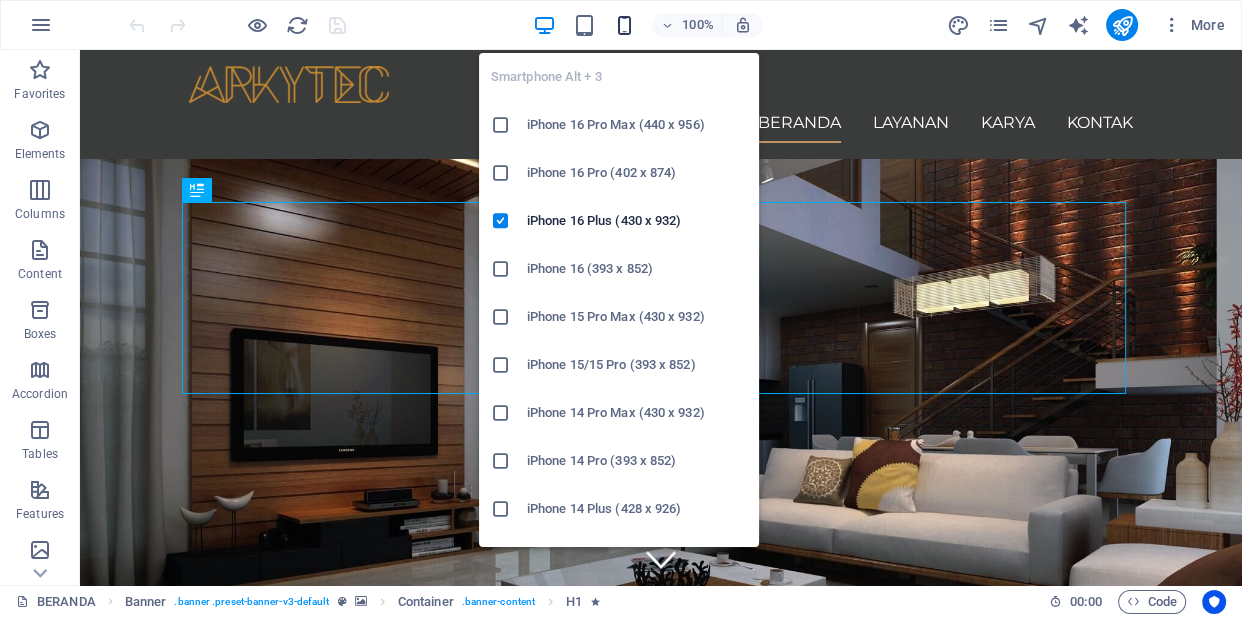 click at bounding box center (623, 25) 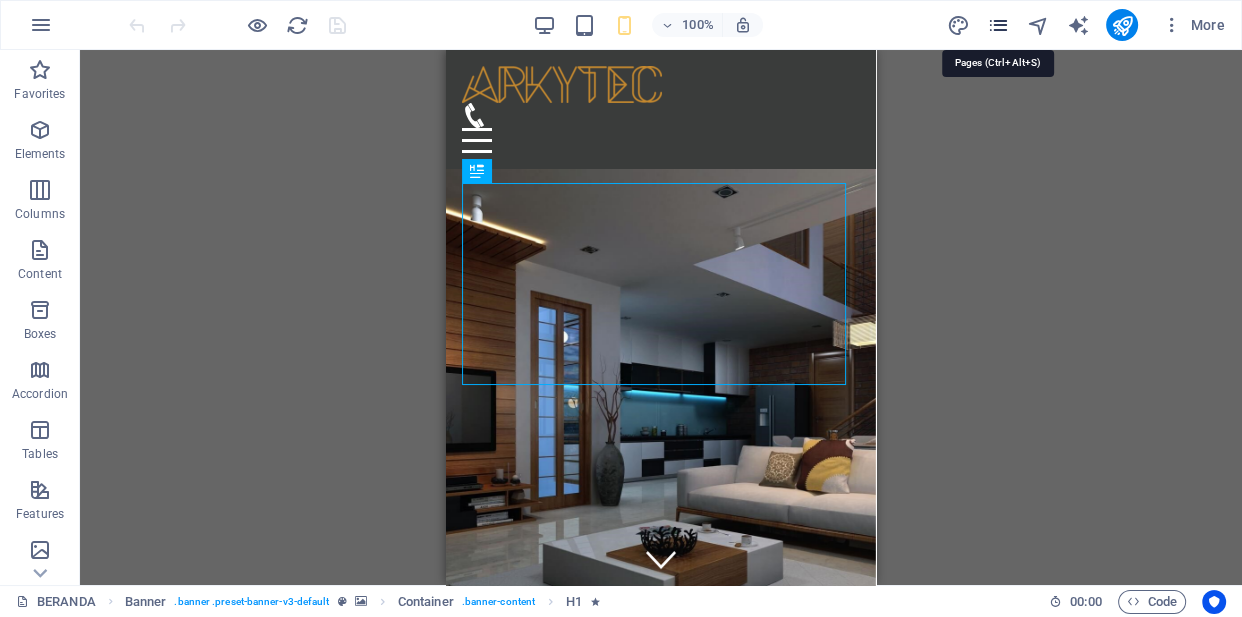 click at bounding box center (997, 25) 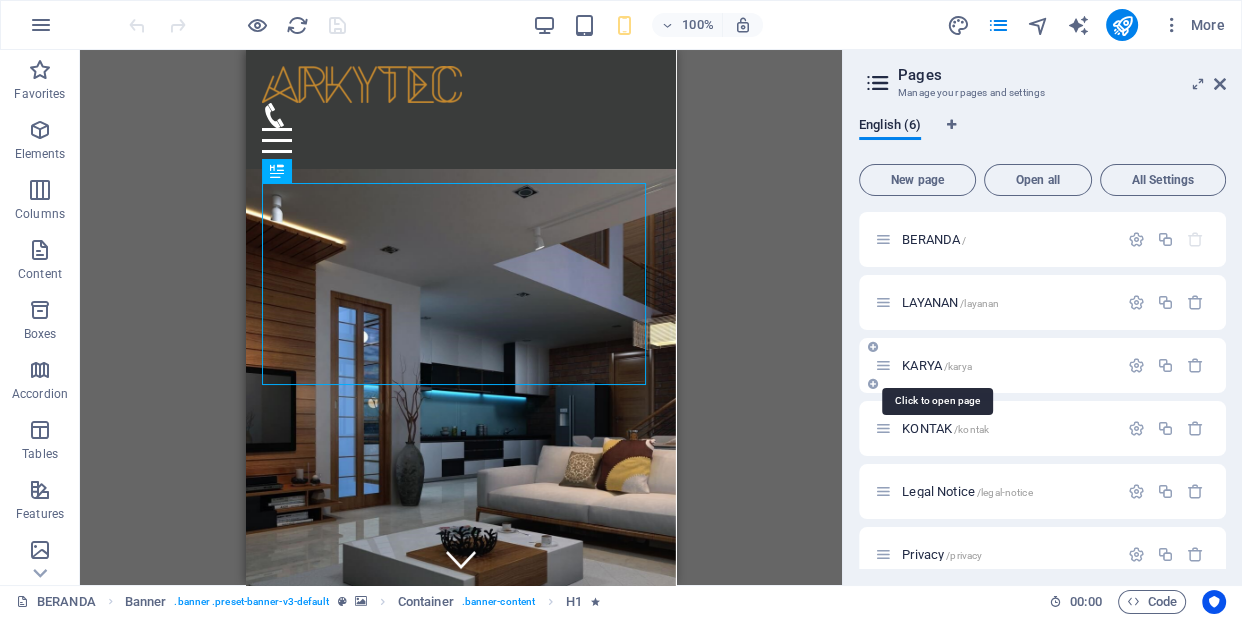 click on "KARYA /karya" at bounding box center [937, 365] 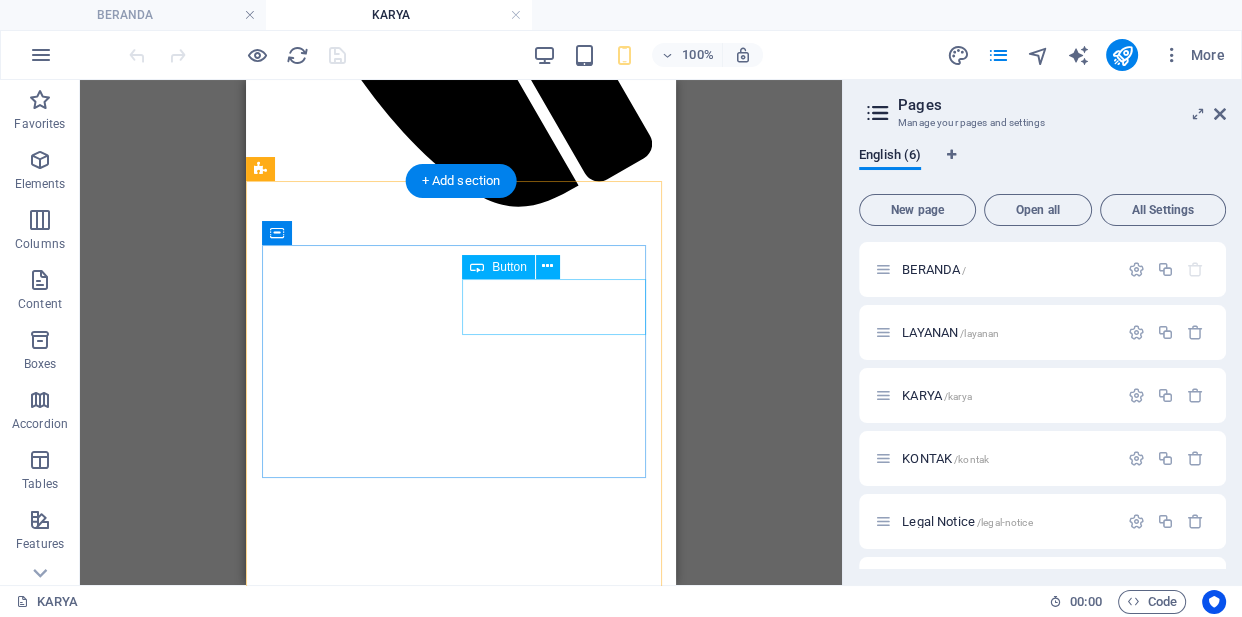 scroll, scrollTop: 556, scrollLeft: 0, axis: vertical 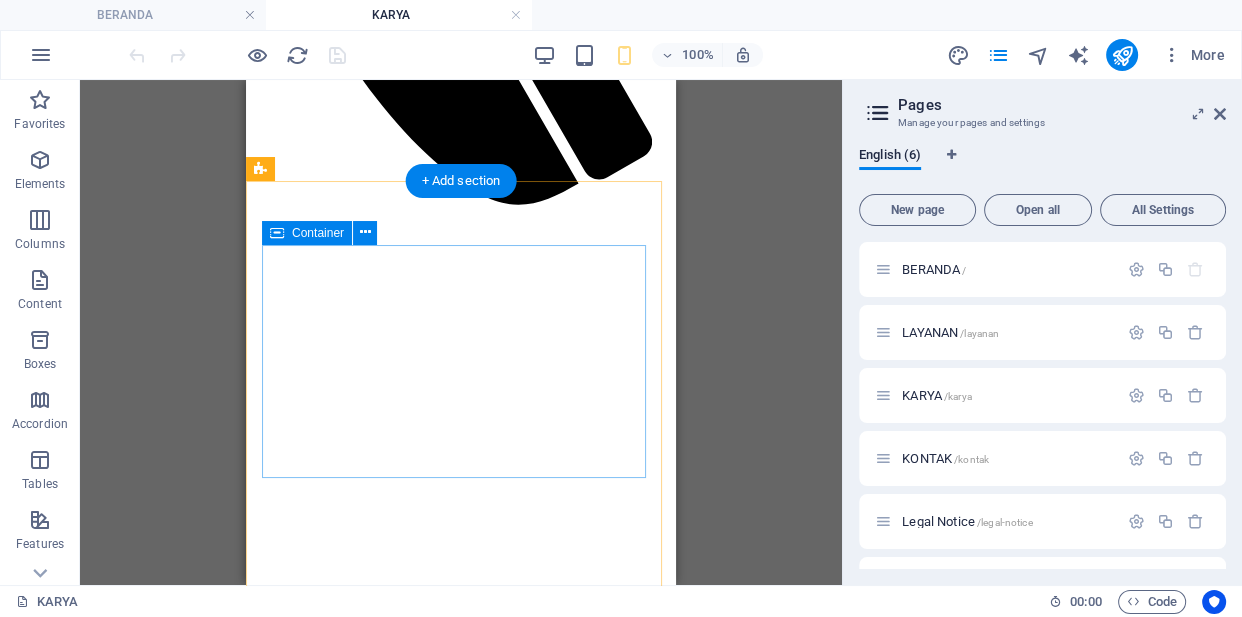 click on "KARYA ARKYTEC Semua Bangunan Interior Taman Pengerjaan" at bounding box center [461, 1185] 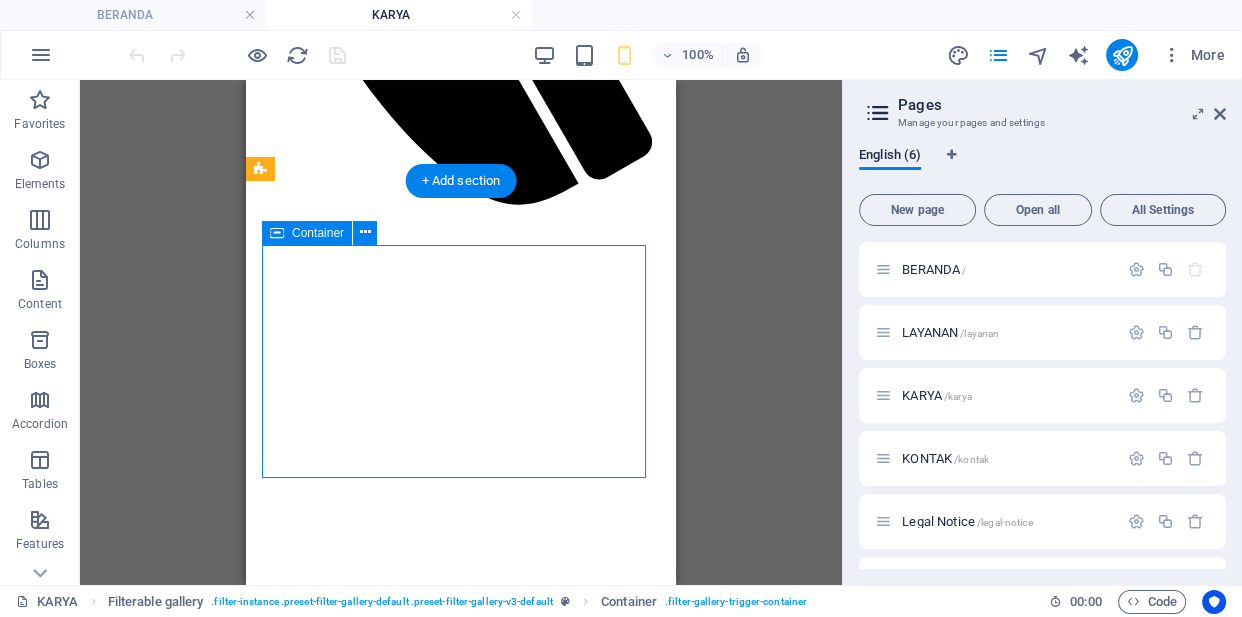 click on "KARYA ARKYTEC Semua Bangunan Interior Taman Pengerjaan" at bounding box center (461, 1185) 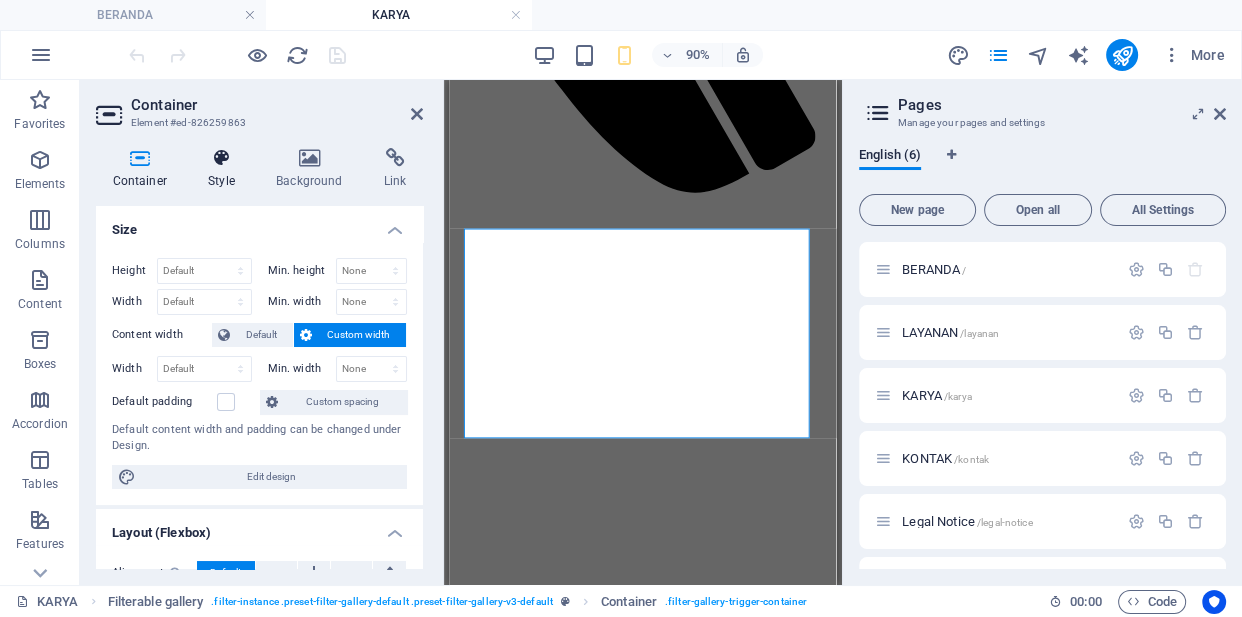 click on "Style" at bounding box center [226, 169] 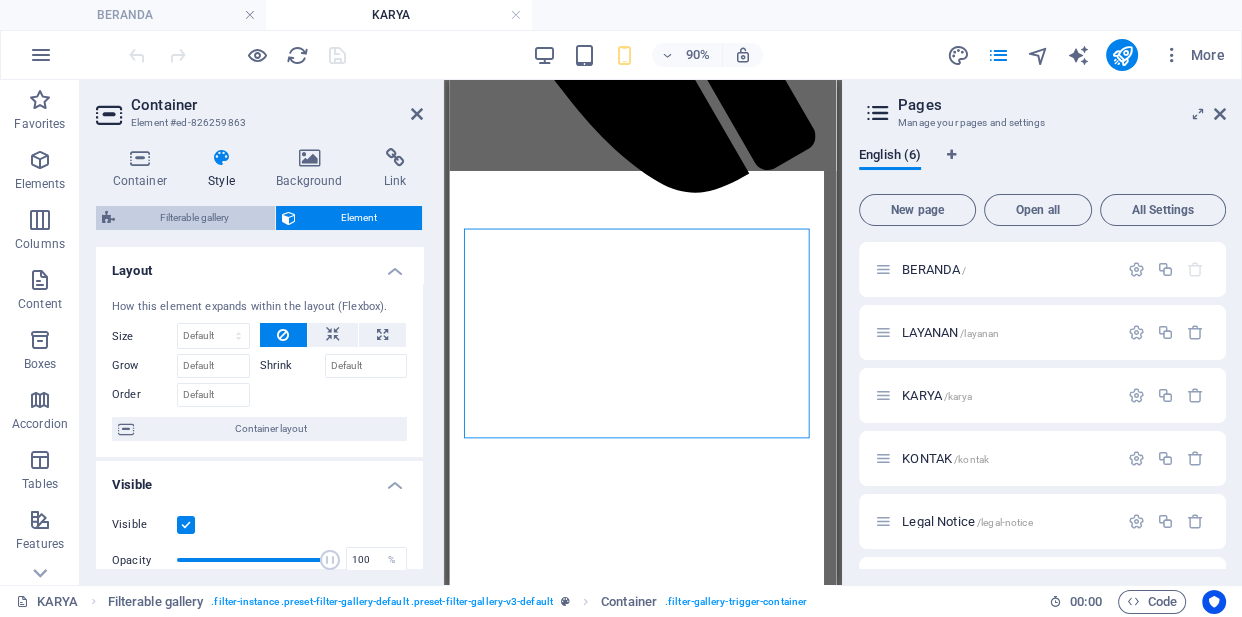 click on "Filterable gallery" at bounding box center (195, 218) 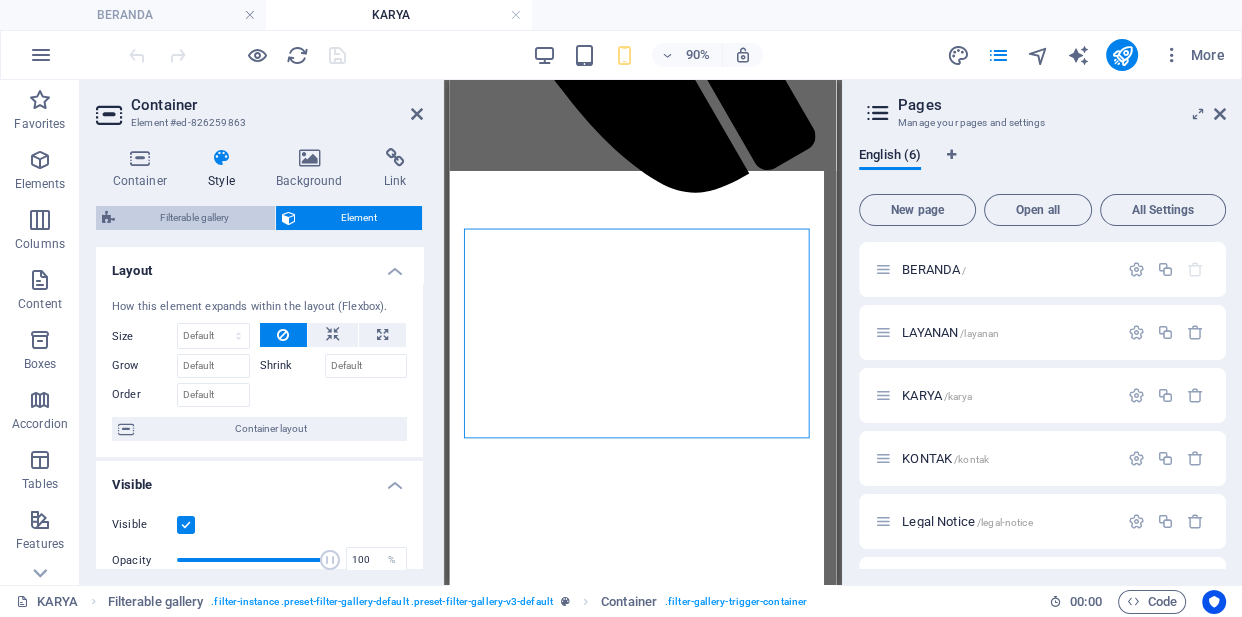 select on "rem" 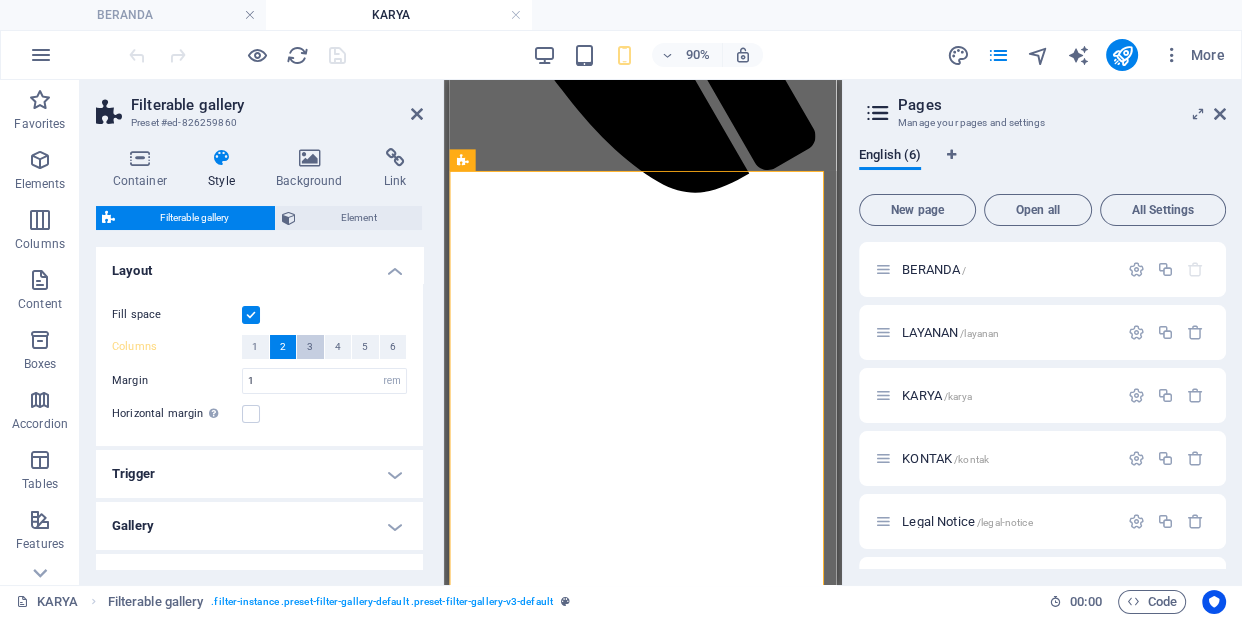 click on "3" at bounding box center [310, 347] 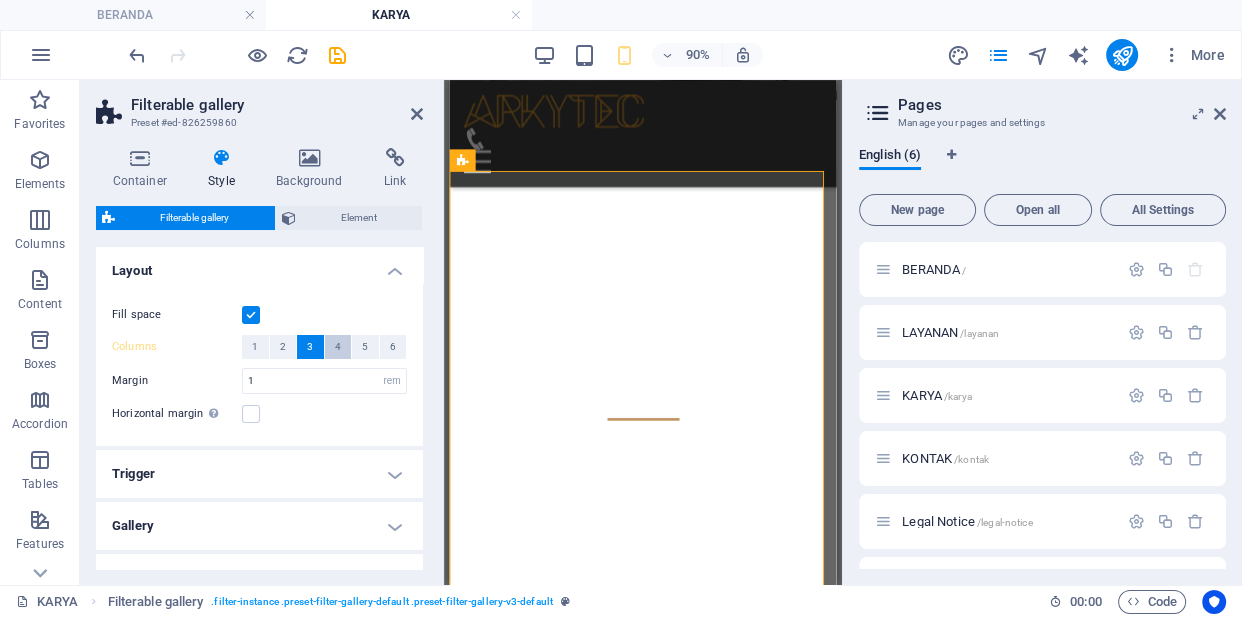 click on "4" at bounding box center [338, 347] 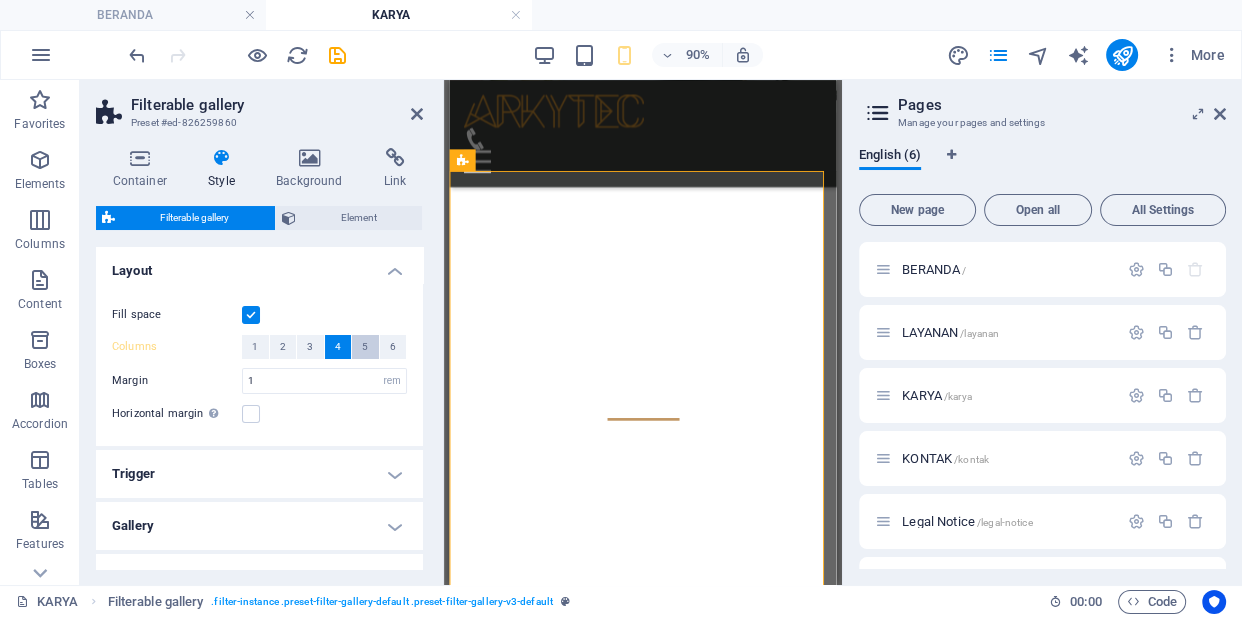 click on "5" at bounding box center (365, 347) 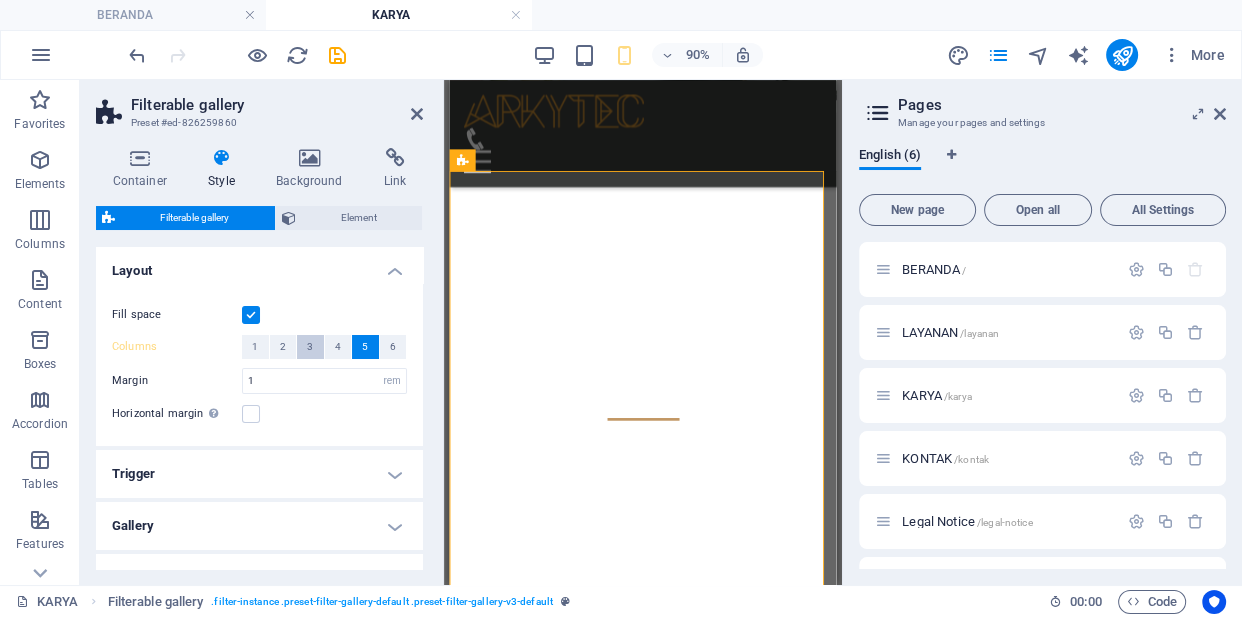 click on "3" at bounding box center [310, 347] 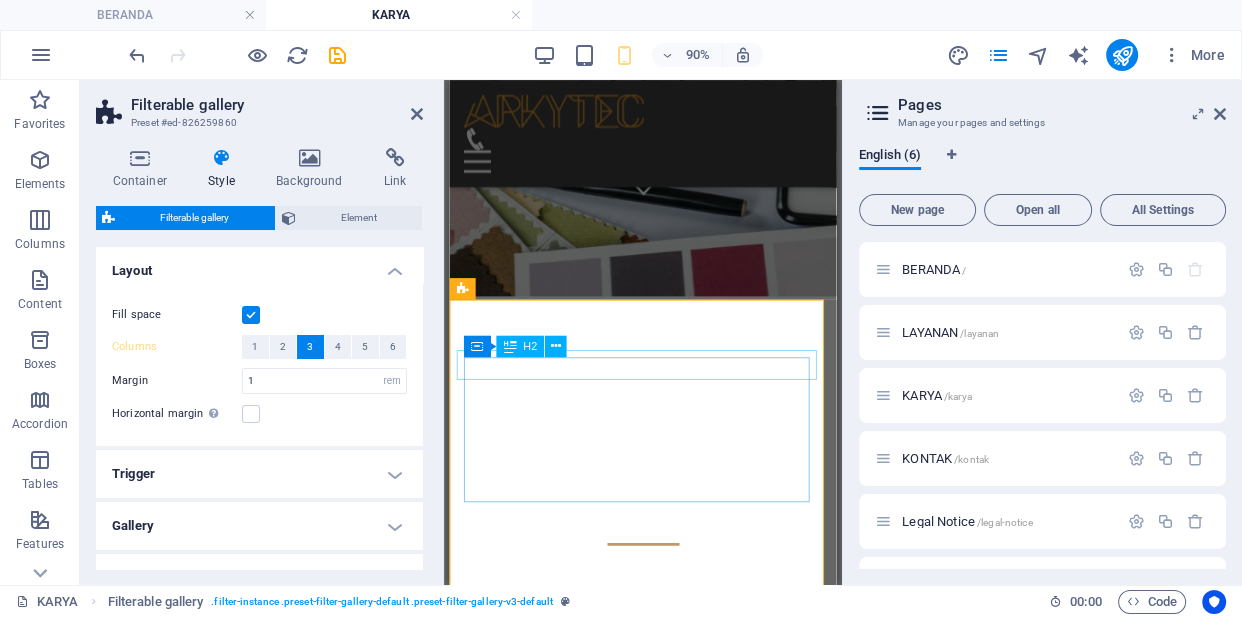 scroll, scrollTop: 411, scrollLeft: 0, axis: vertical 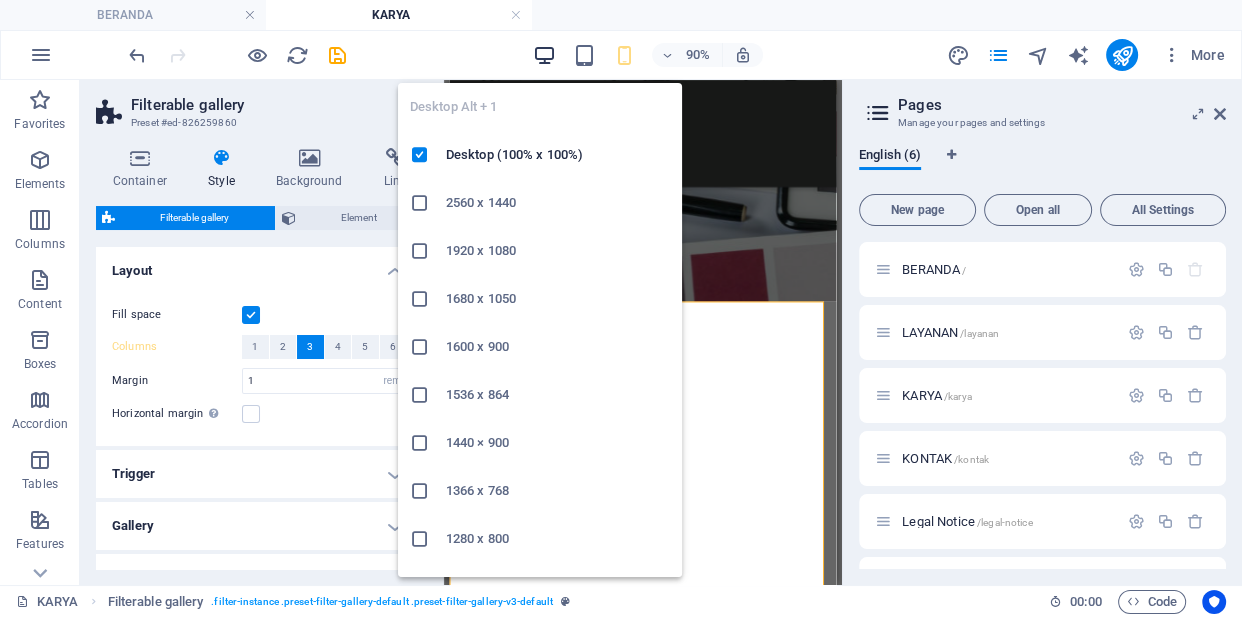 click at bounding box center (543, 55) 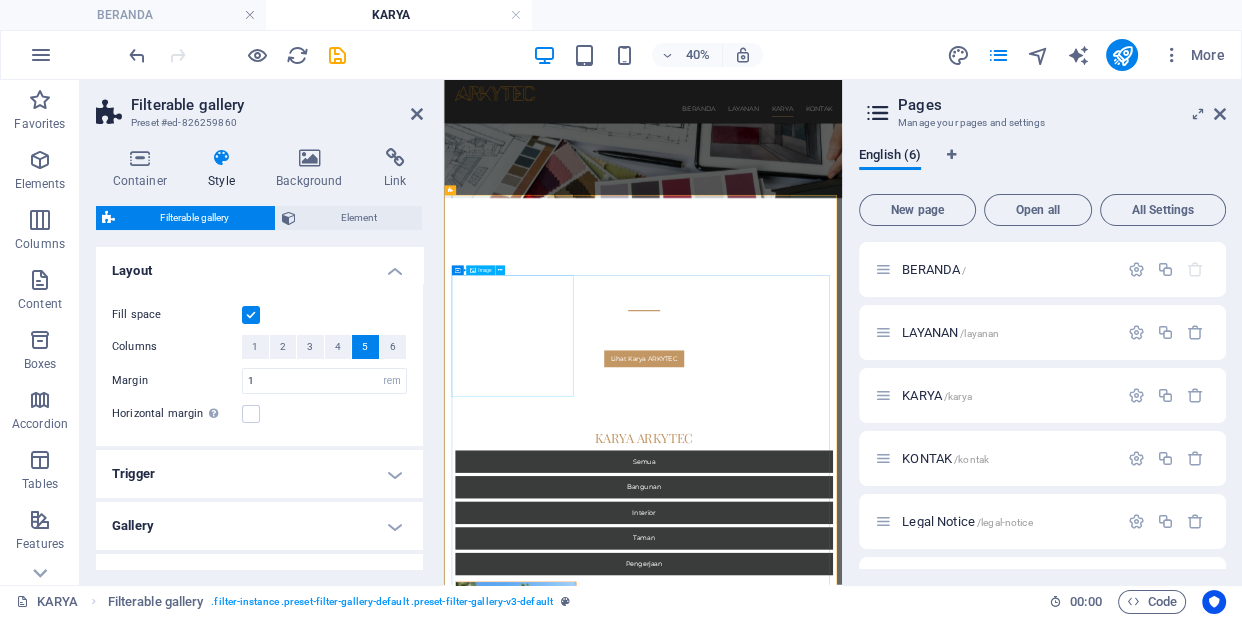 scroll, scrollTop: 278, scrollLeft: 0, axis: vertical 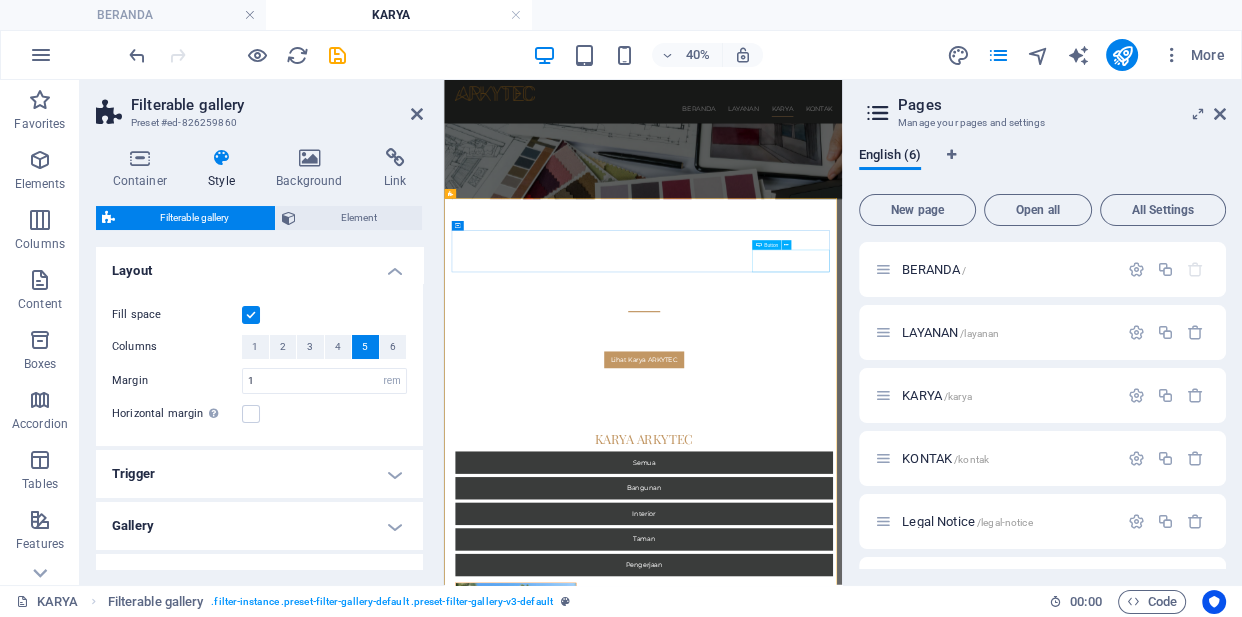 click on "Pengerjaan" at bounding box center (942, 1292) 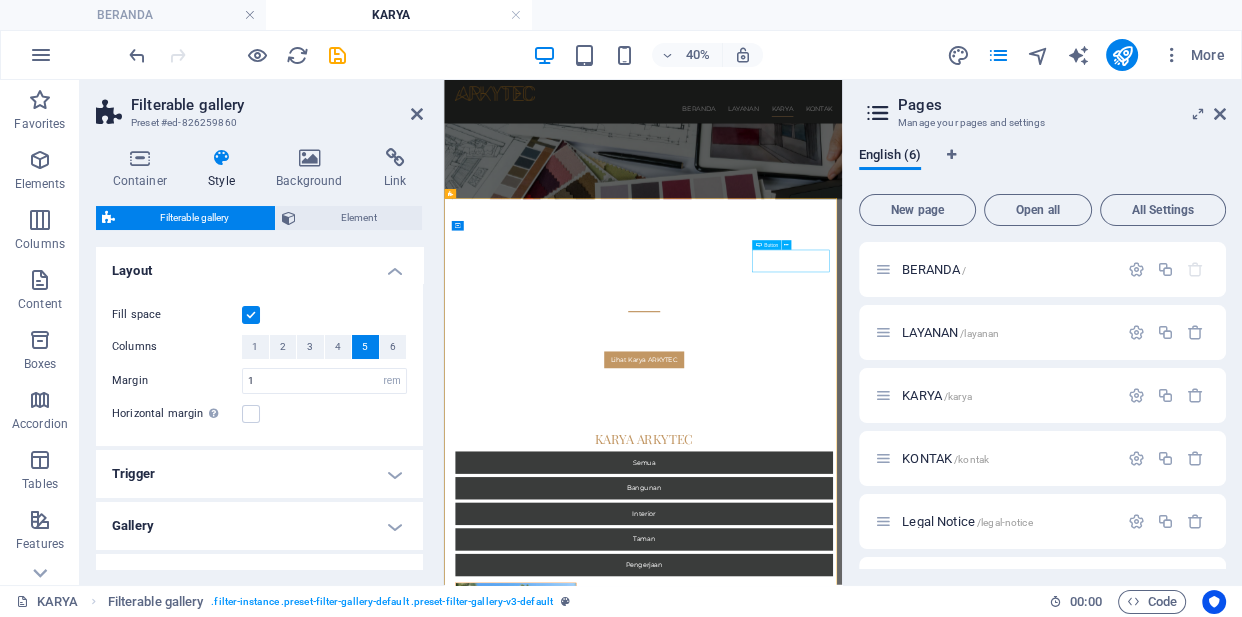 click on "Pengerjaan" at bounding box center [942, 1292] 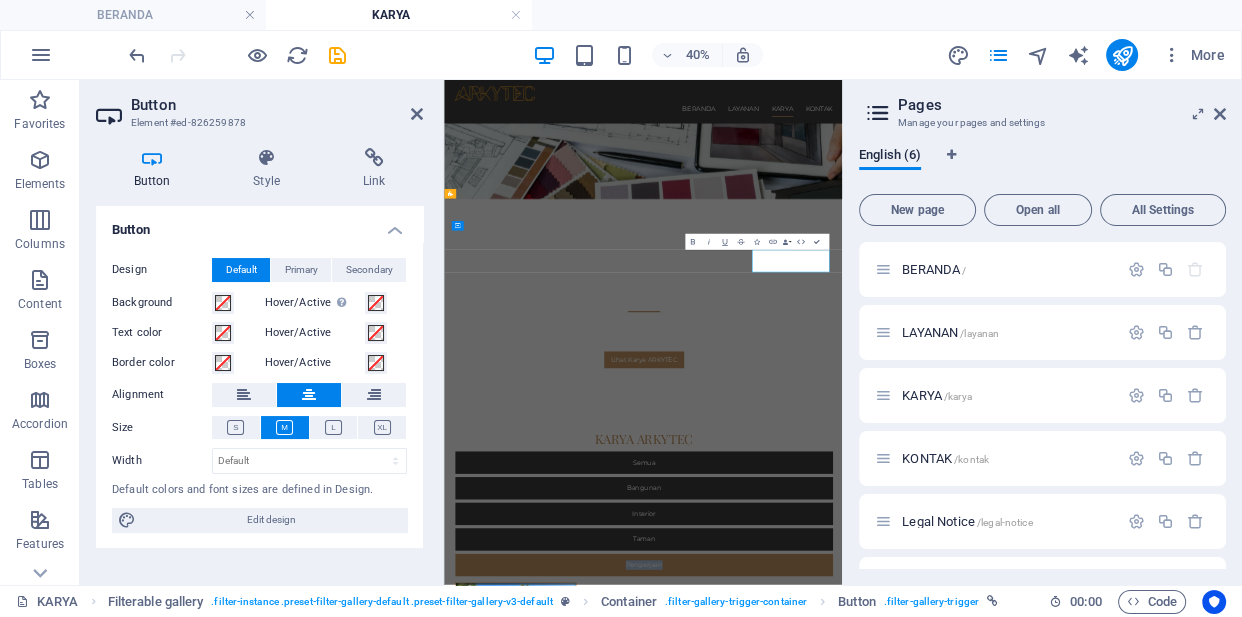 click on "Pengerjaan" at bounding box center (942, 1292) 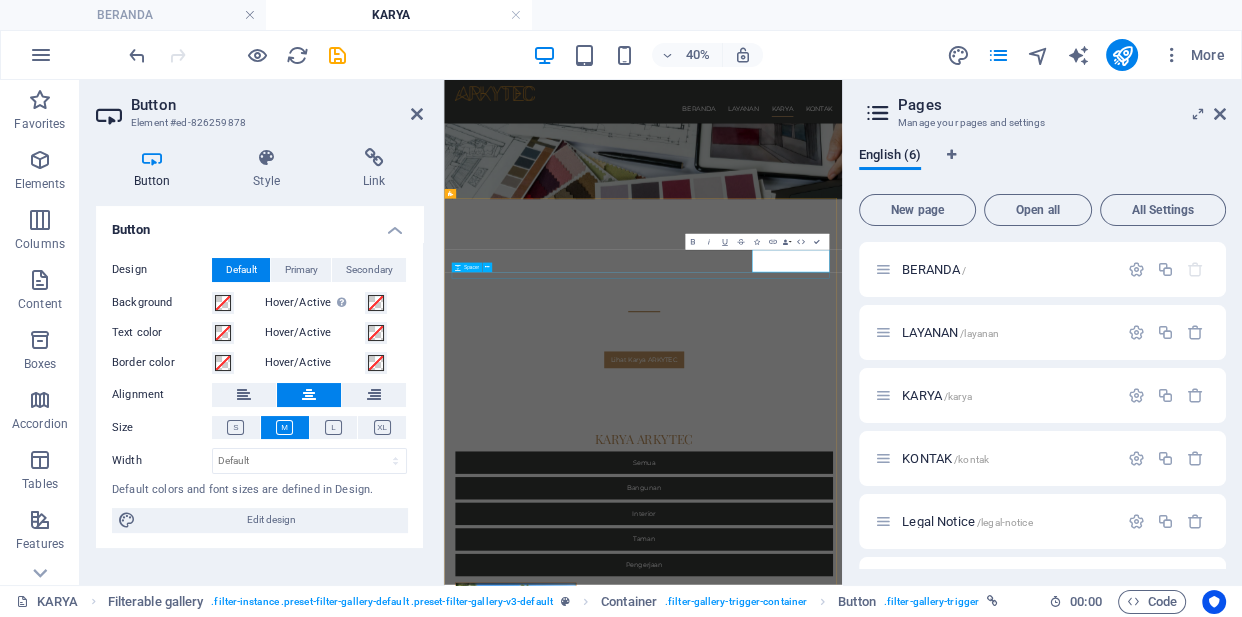 type 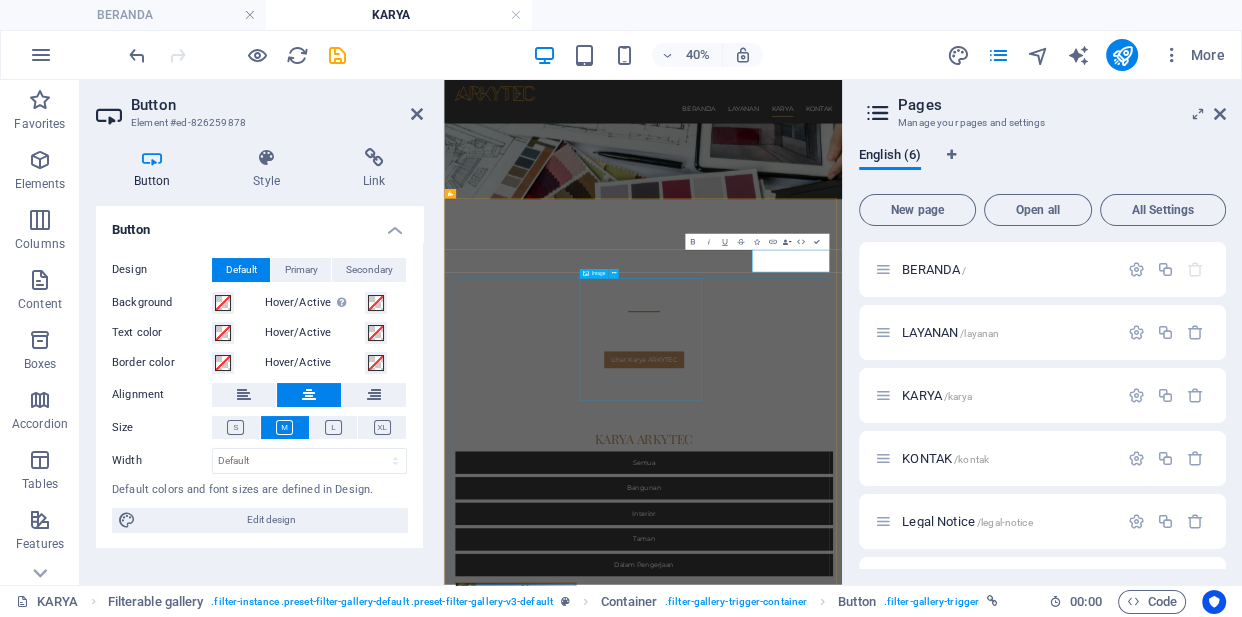 click at bounding box center (622, 1801) 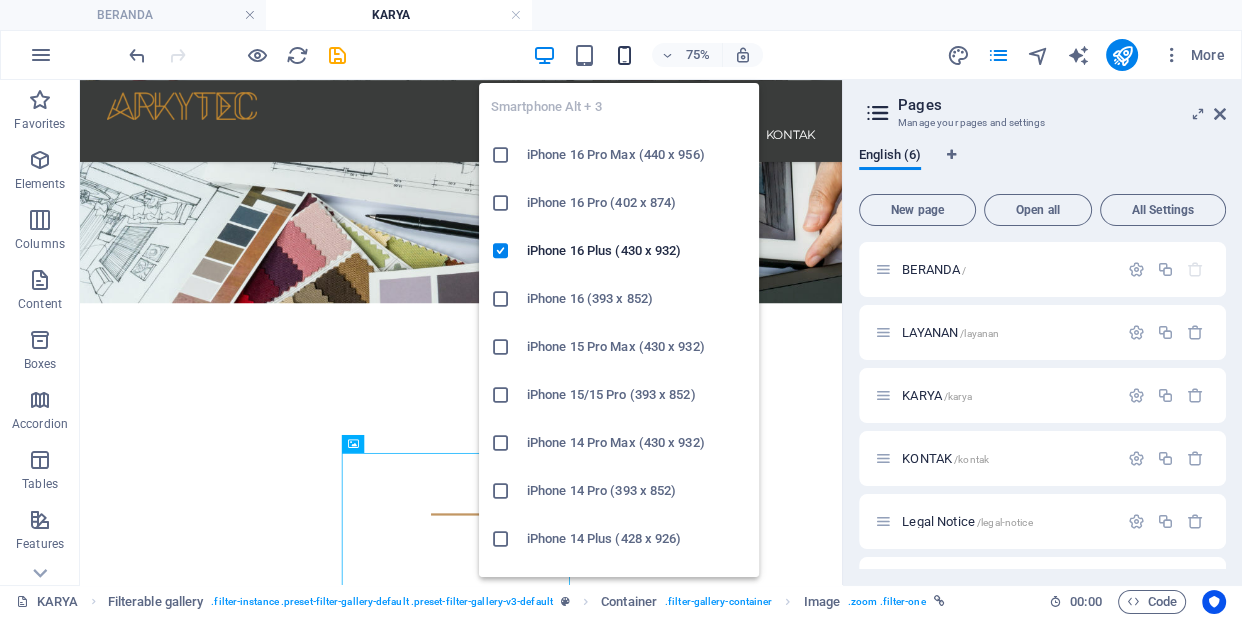 click at bounding box center [623, 55] 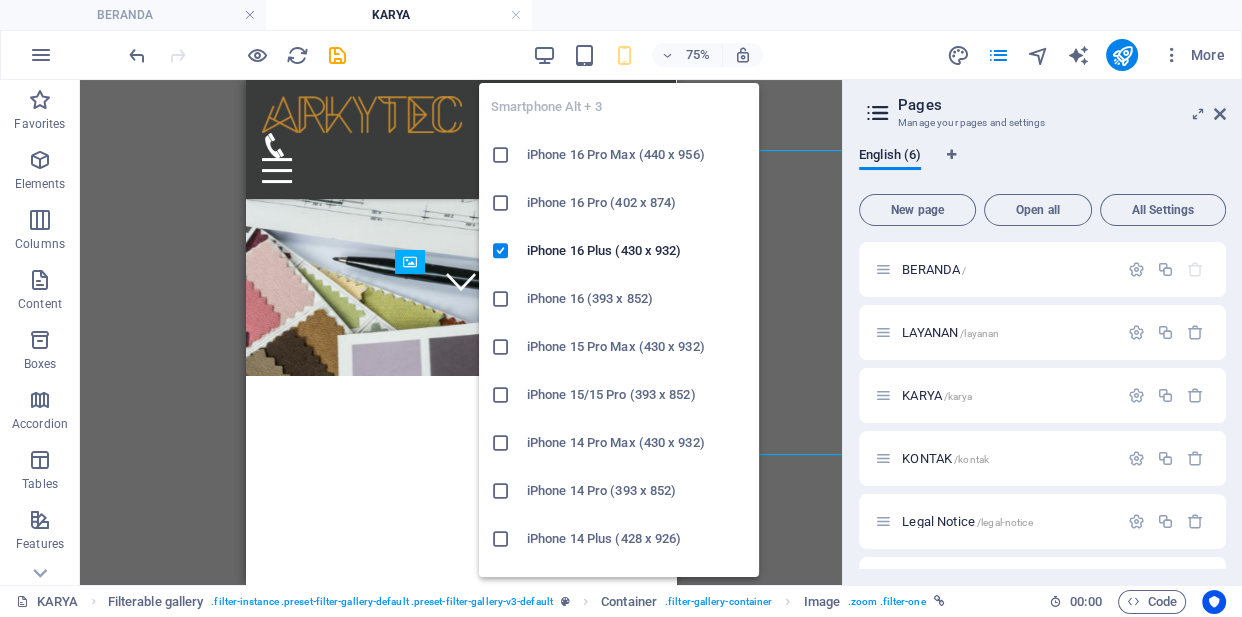 scroll, scrollTop: 704, scrollLeft: 0, axis: vertical 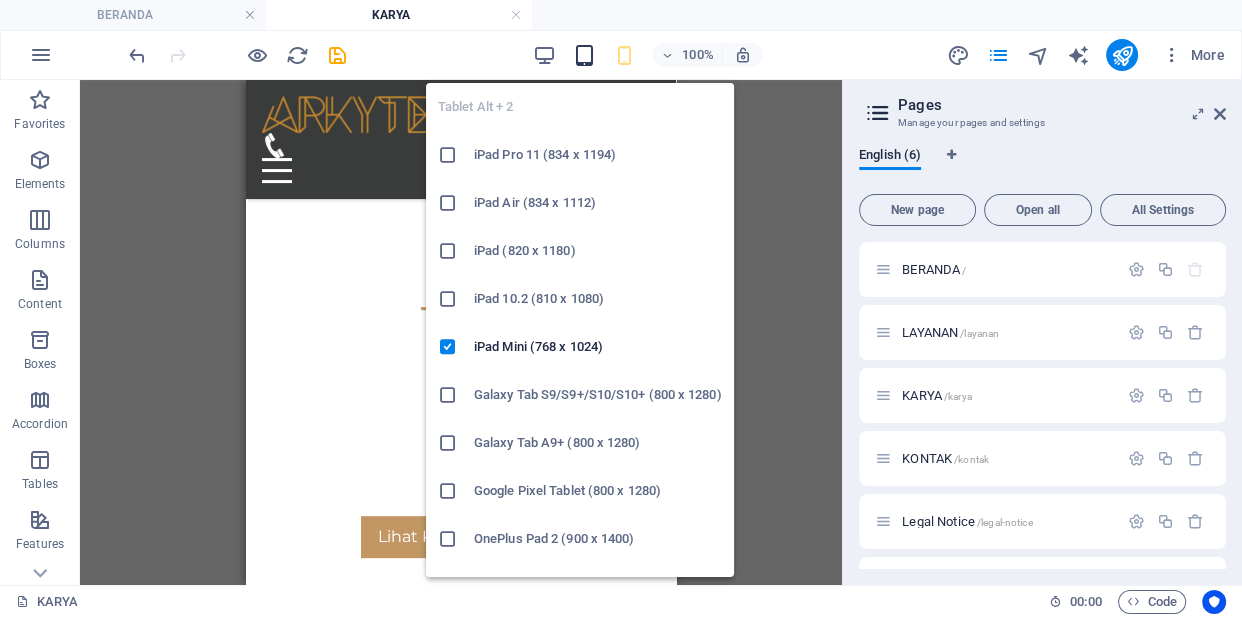 click at bounding box center (583, 55) 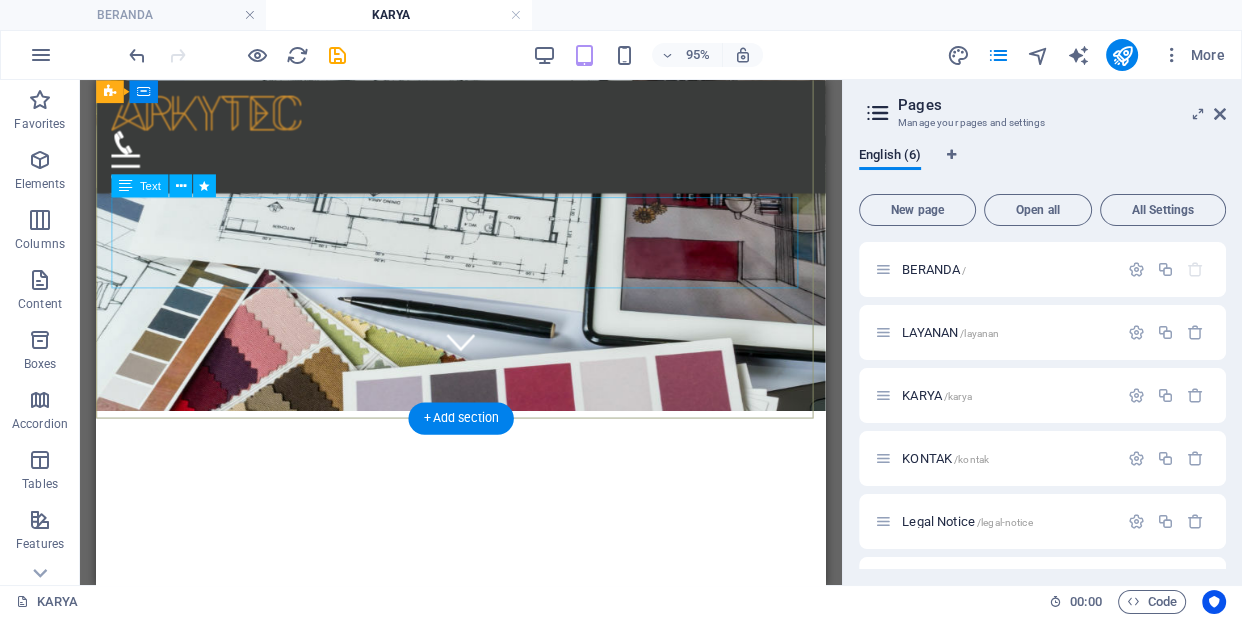scroll, scrollTop: 292, scrollLeft: 0, axis: vertical 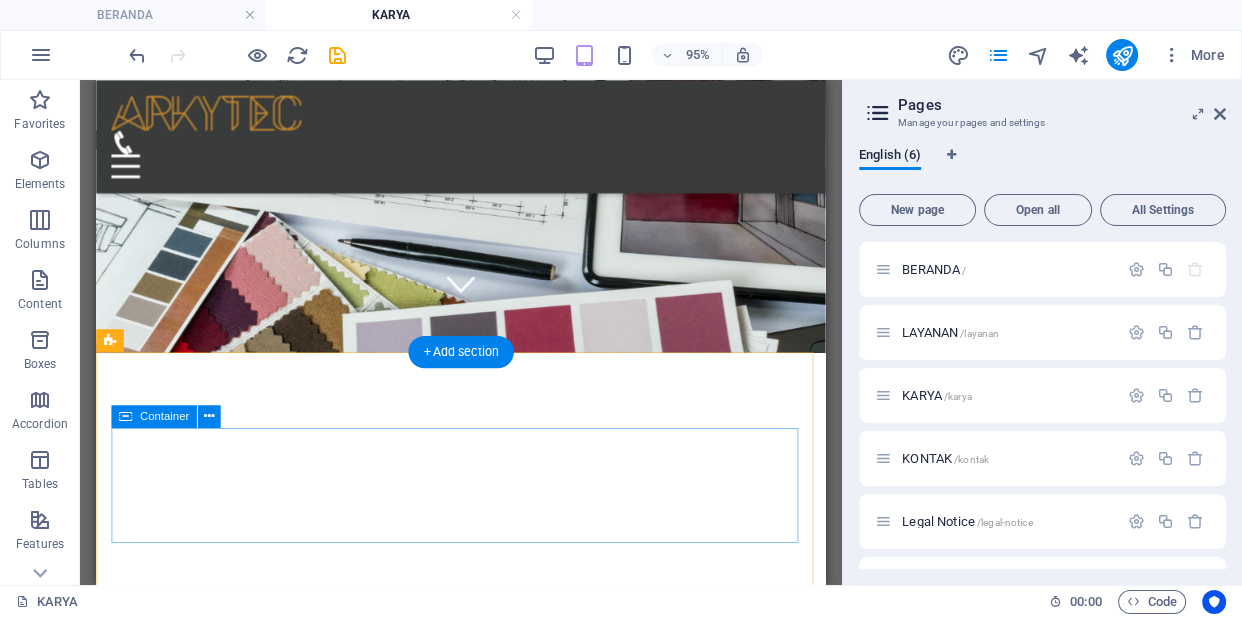 click on "KARYA ARKYTEC Semua Bangunan Interior Taman Dalam Pengerjaan" at bounding box center (480, 1133) 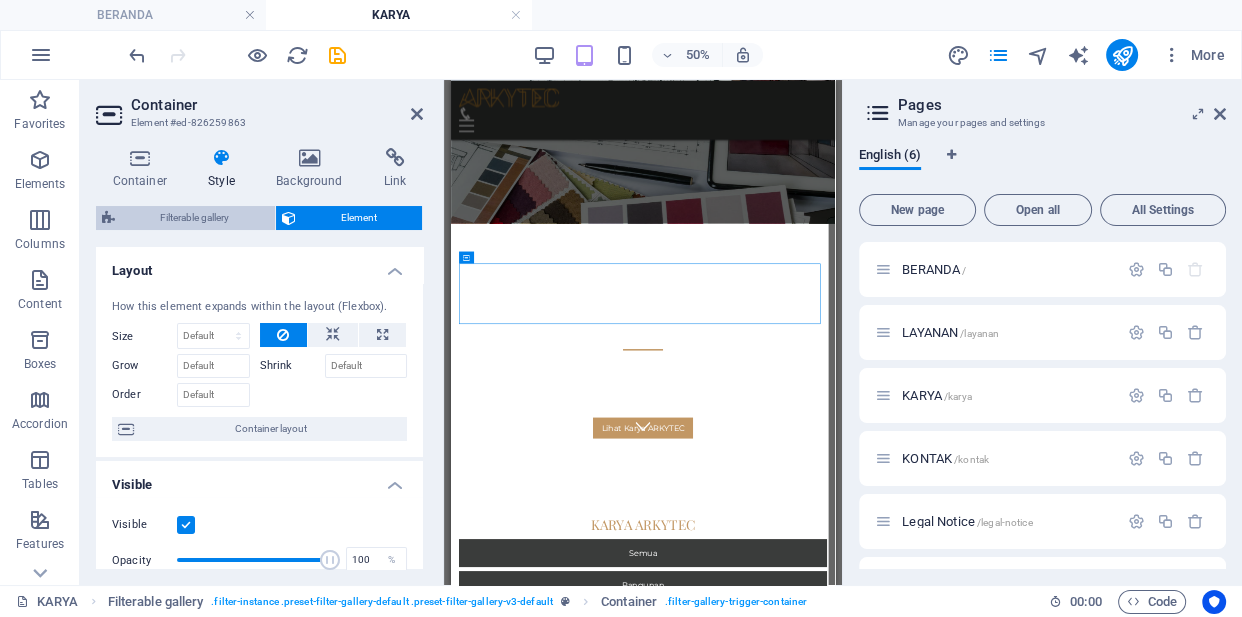 click on "Filterable gallery" at bounding box center [195, 218] 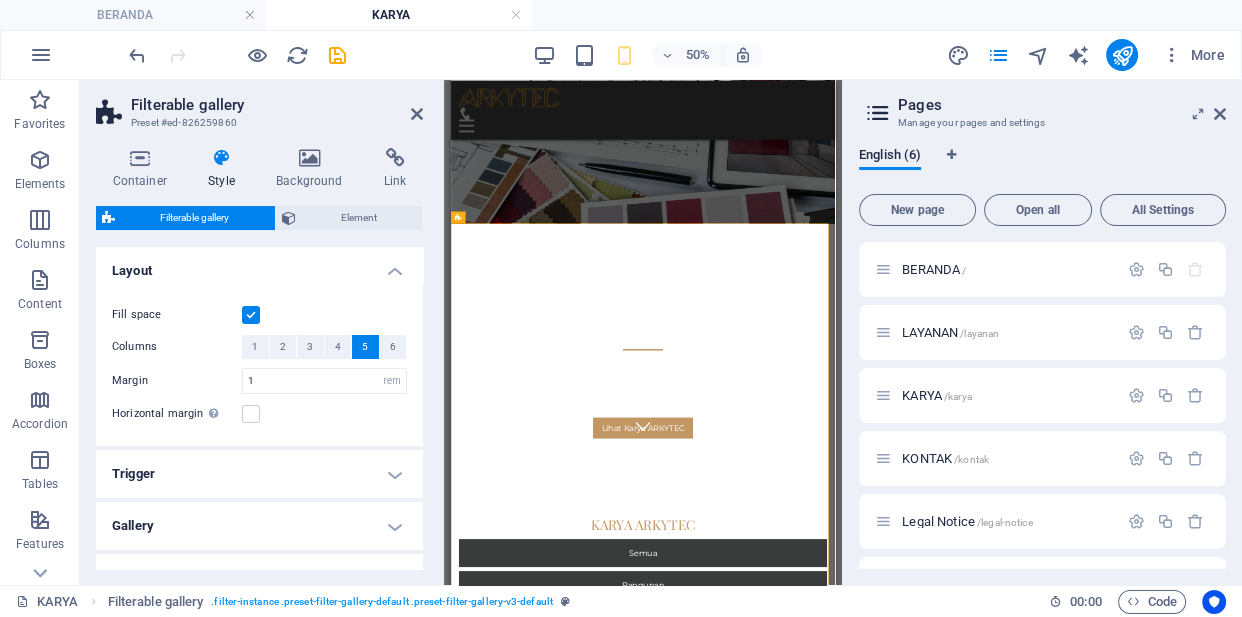 click on "Filterable gallery" at bounding box center (195, 218) 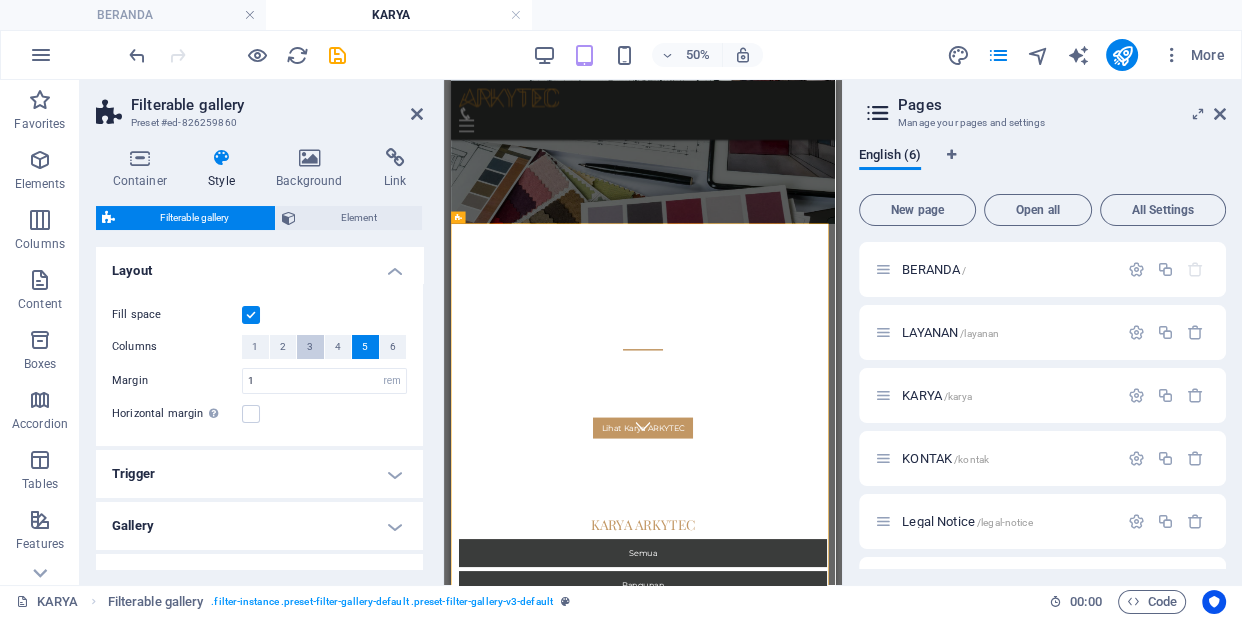 click on "3" at bounding box center (310, 347) 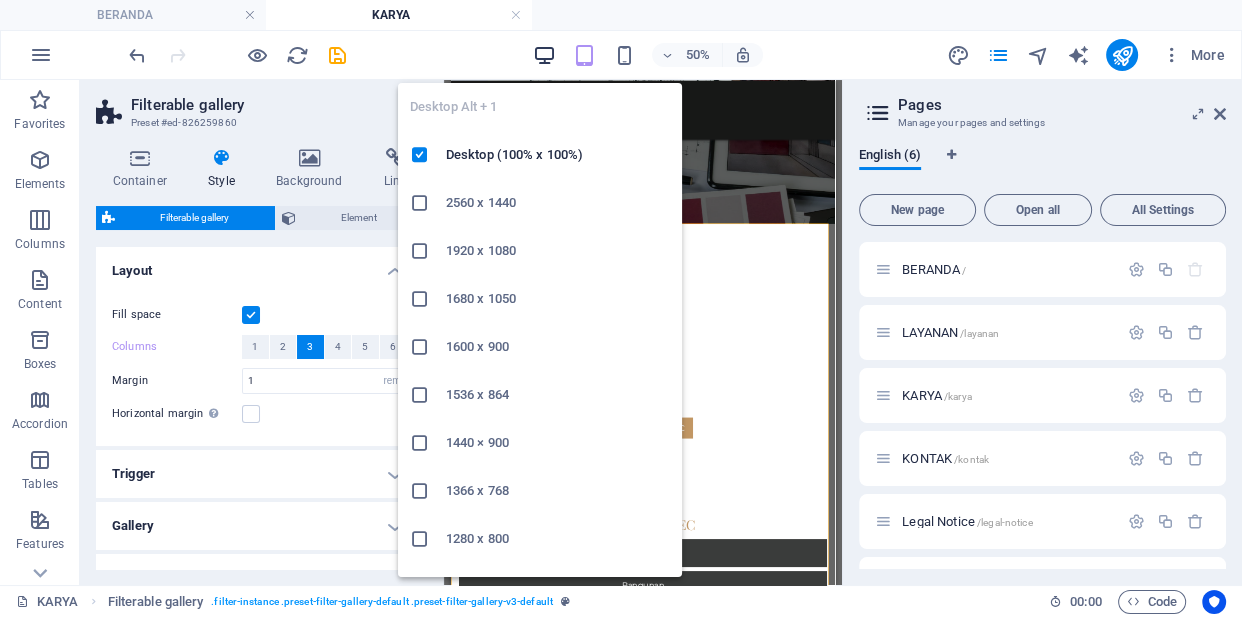 click at bounding box center (543, 55) 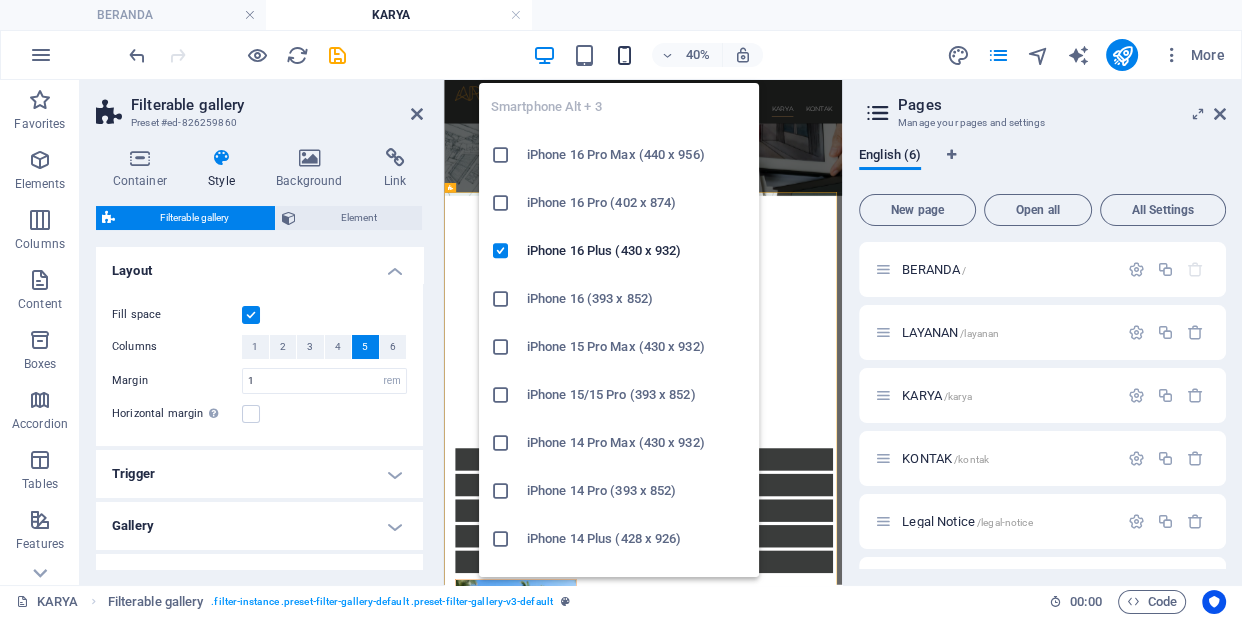 click at bounding box center [623, 55] 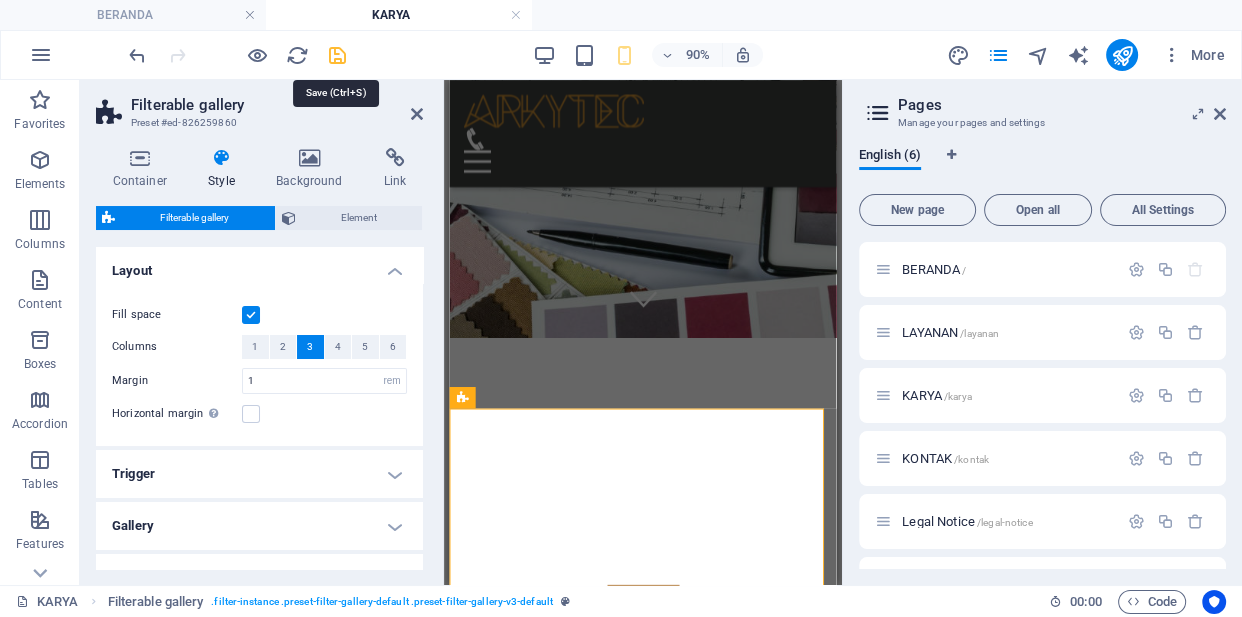 click at bounding box center [337, 55] 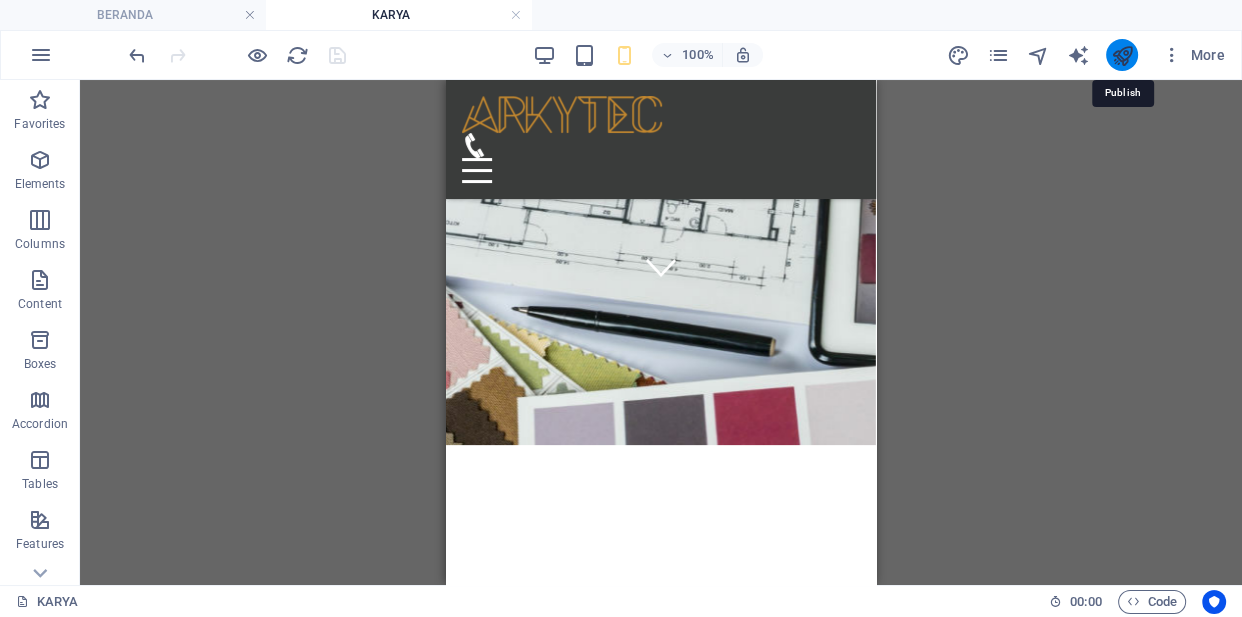 click at bounding box center [1121, 55] 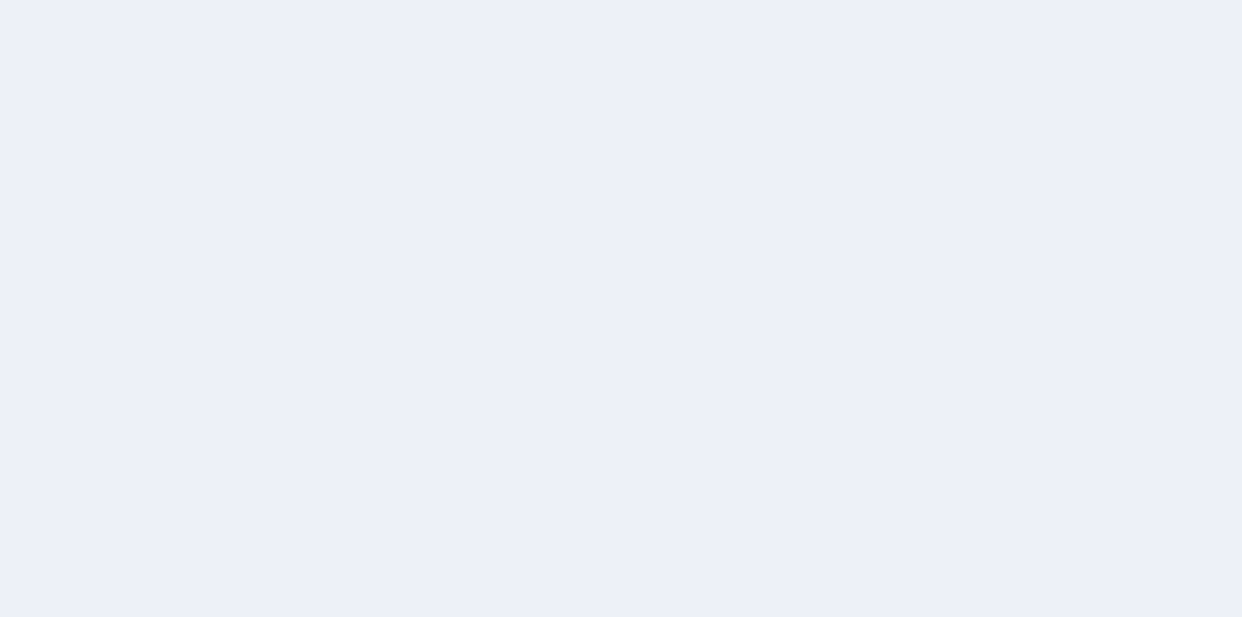 scroll, scrollTop: 0, scrollLeft: 0, axis: both 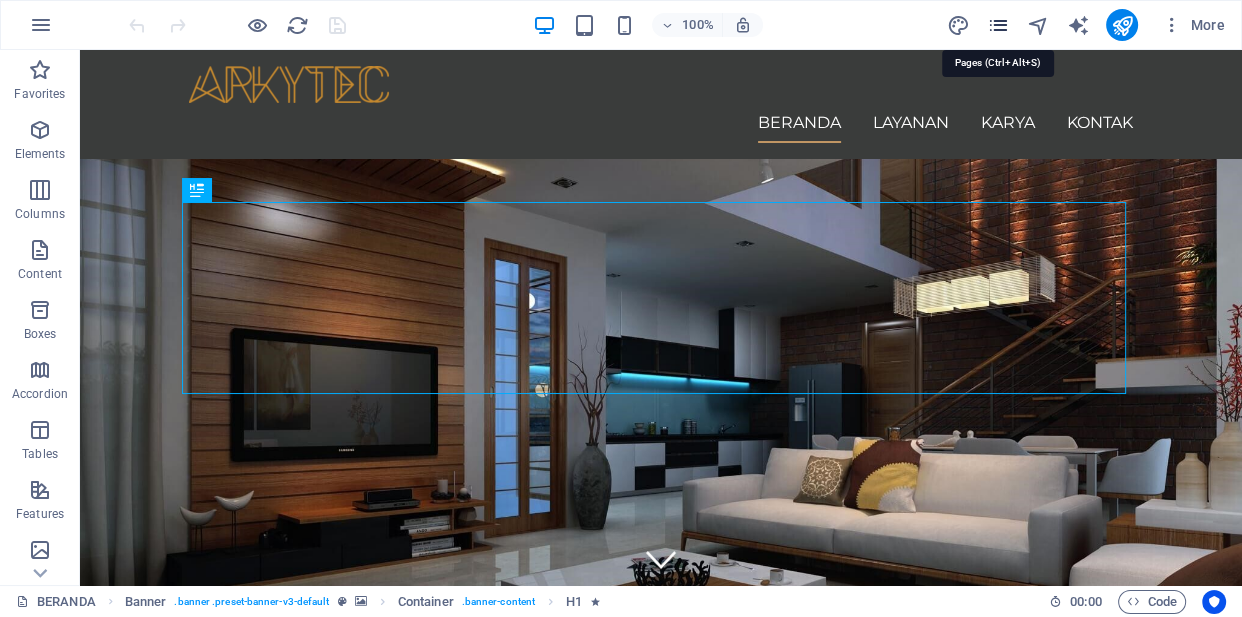 click at bounding box center (997, 25) 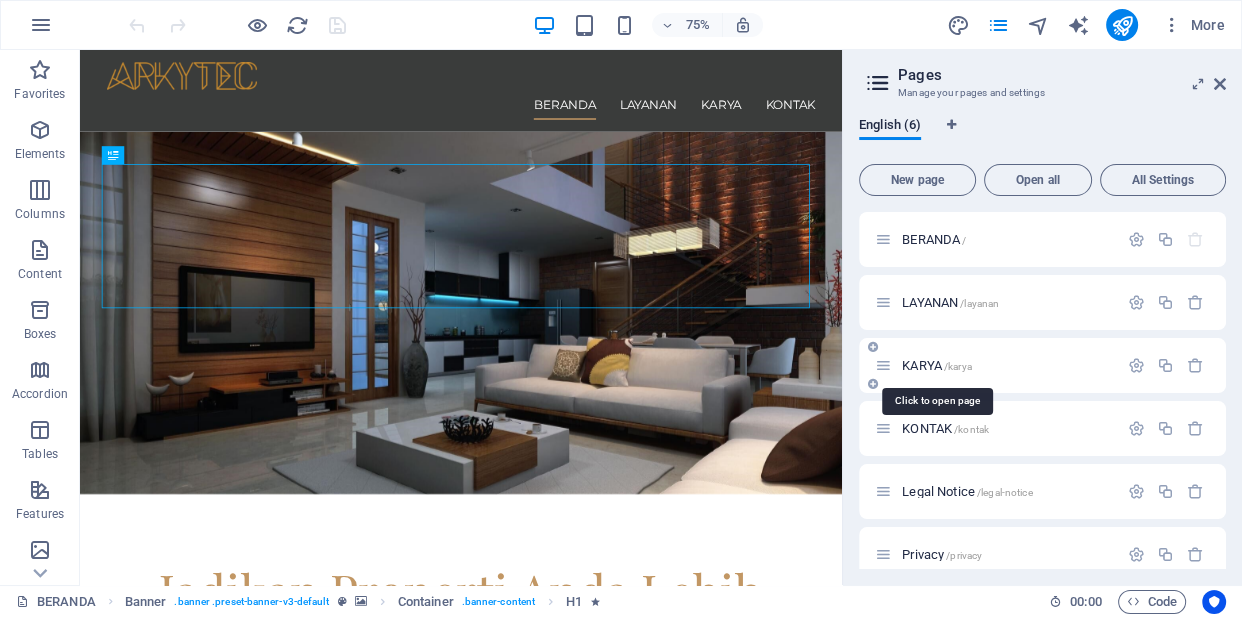 click on "KARYA /karya" at bounding box center [937, 365] 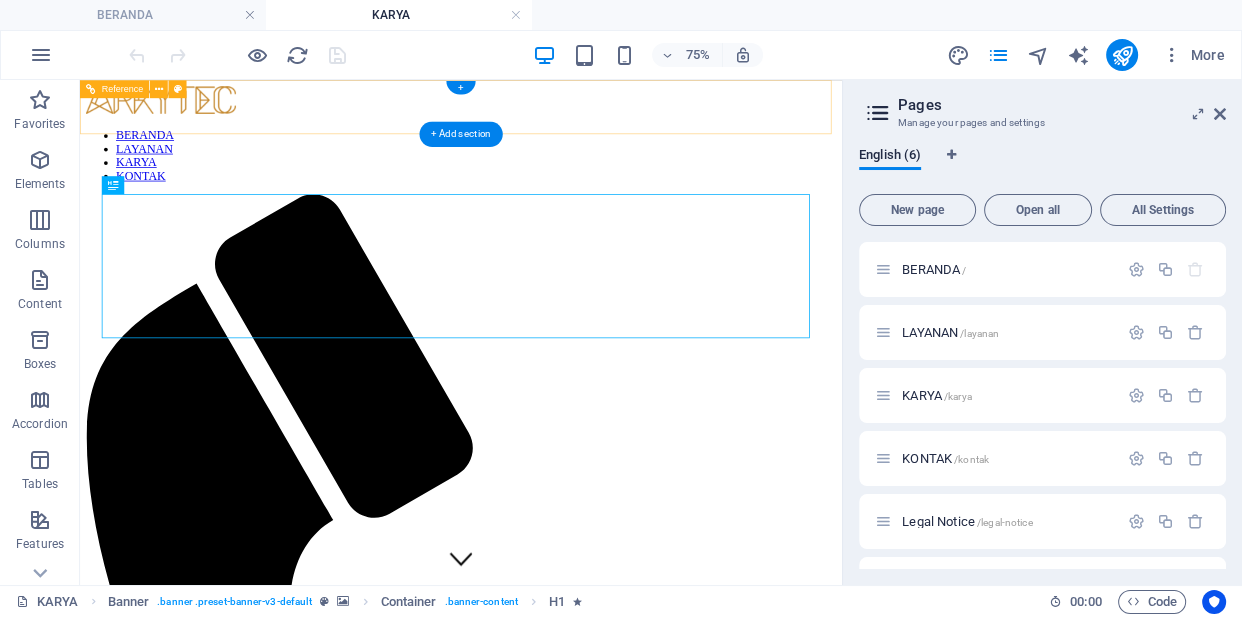 scroll, scrollTop: 0, scrollLeft: 0, axis: both 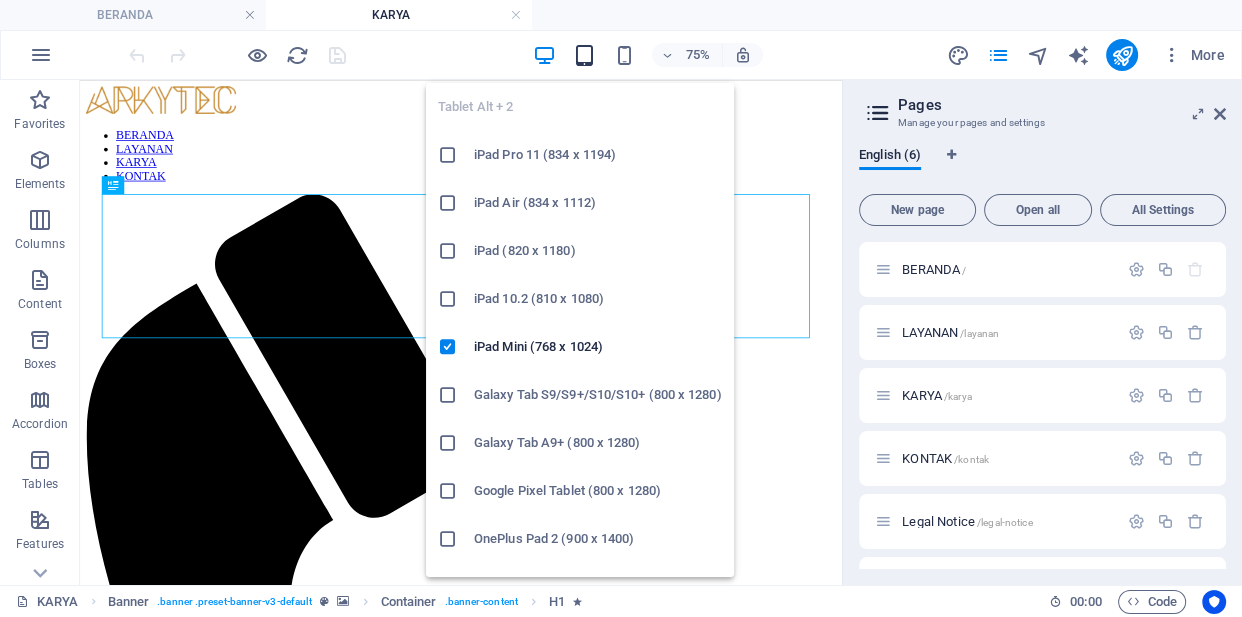 click at bounding box center (583, 55) 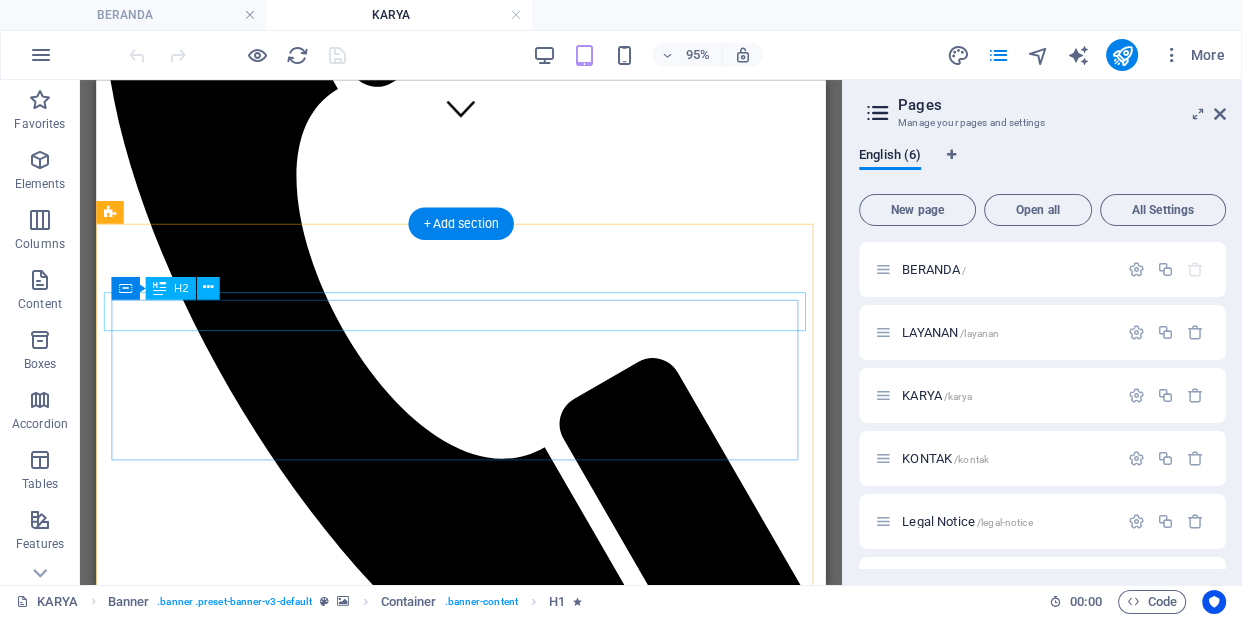 scroll, scrollTop: 481, scrollLeft: 0, axis: vertical 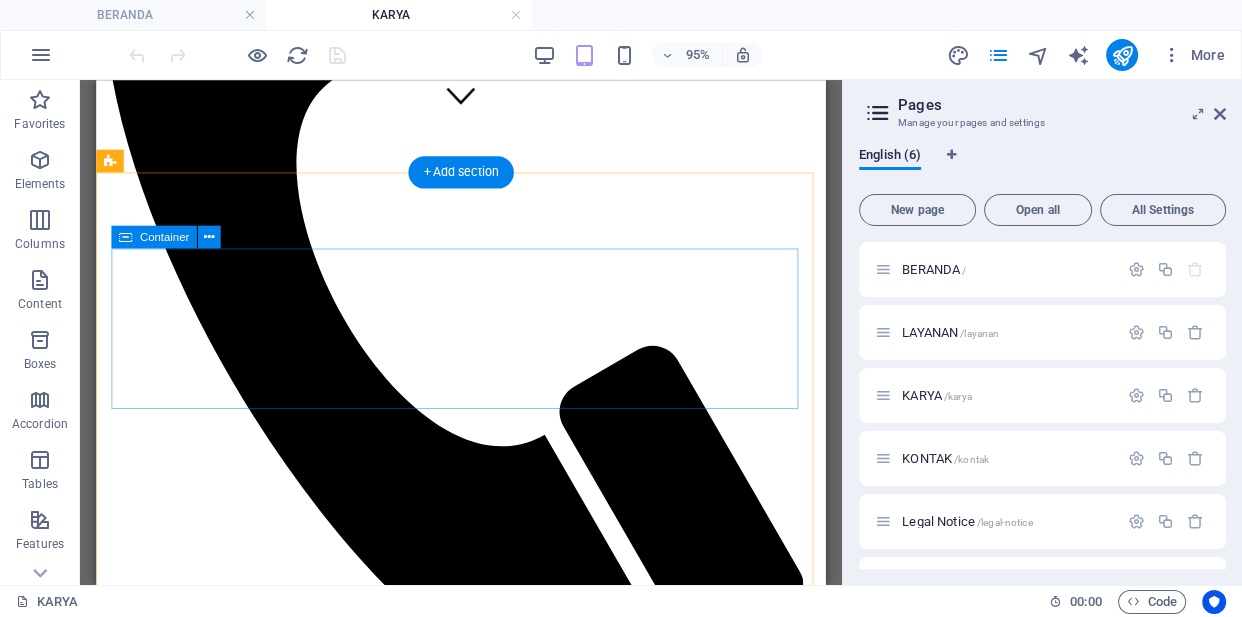 click on "KARYA ARKYTEC Semua Bangunan Interior Taman Dalam Pengerjaan" at bounding box center (480, 1558) 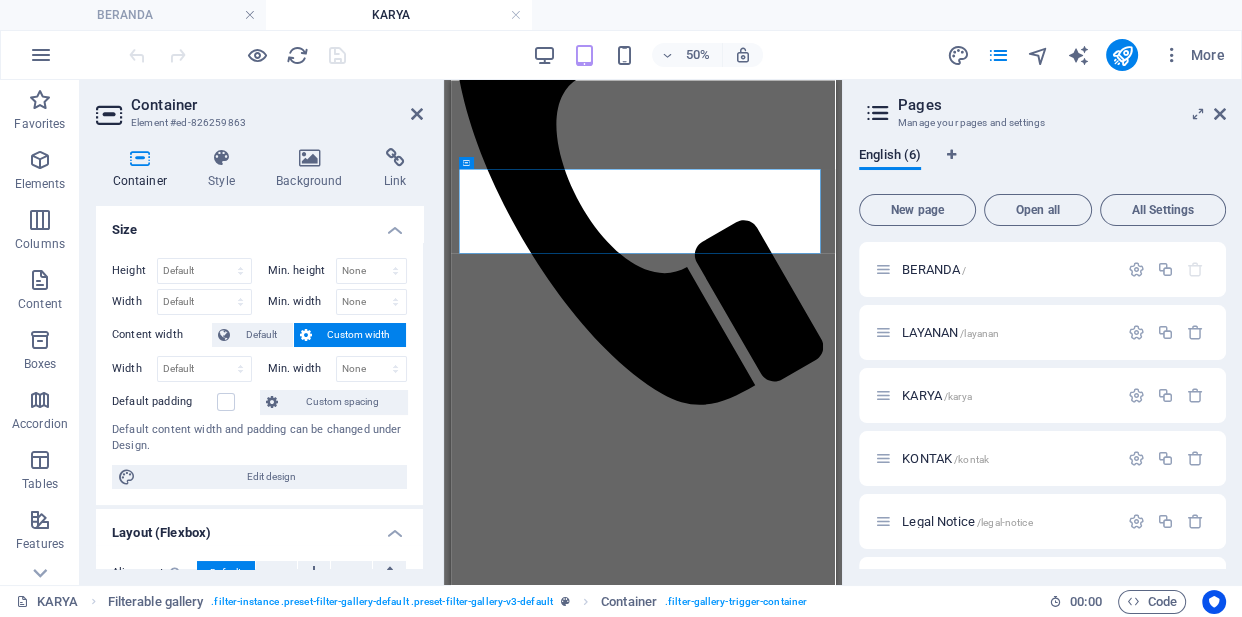 click on "Container" at bounding box center (144, 169) 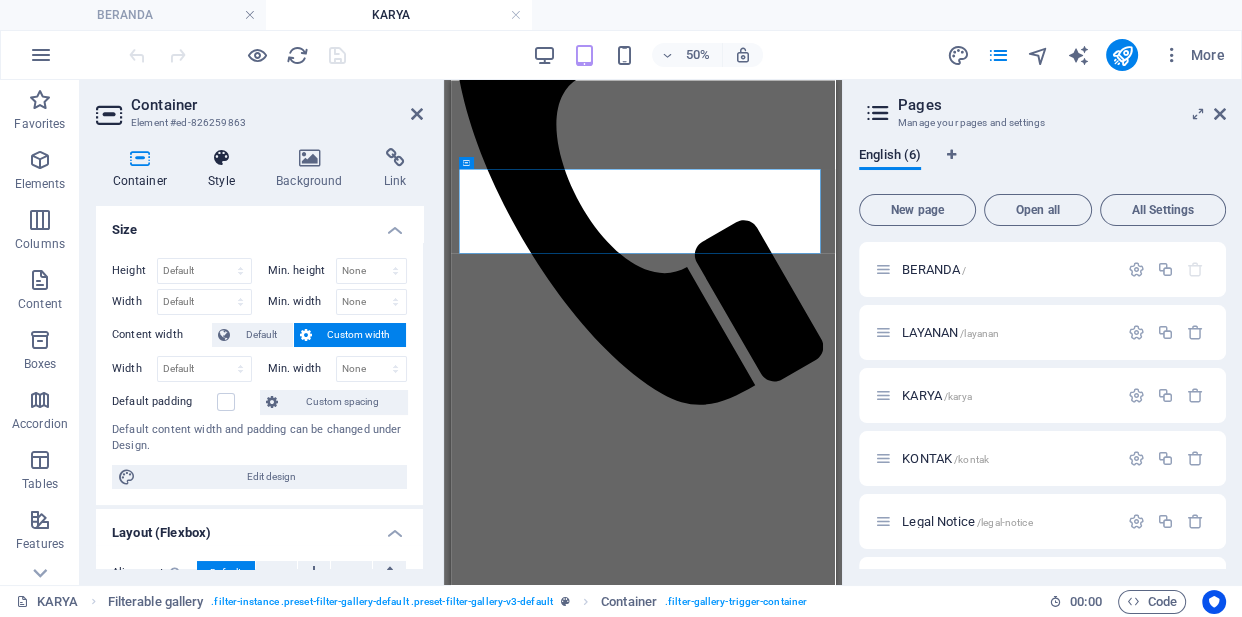 click on "Style" at bounding box center [226, 169] 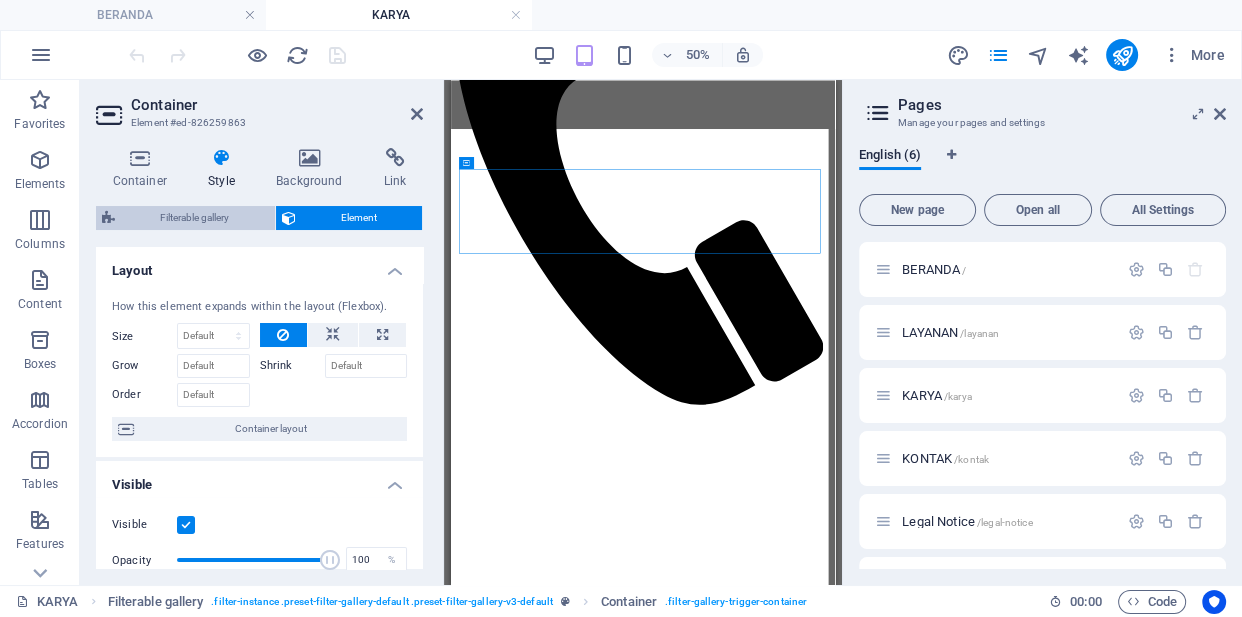 click on "Filterable gallery" at bounding box center (195, 218) 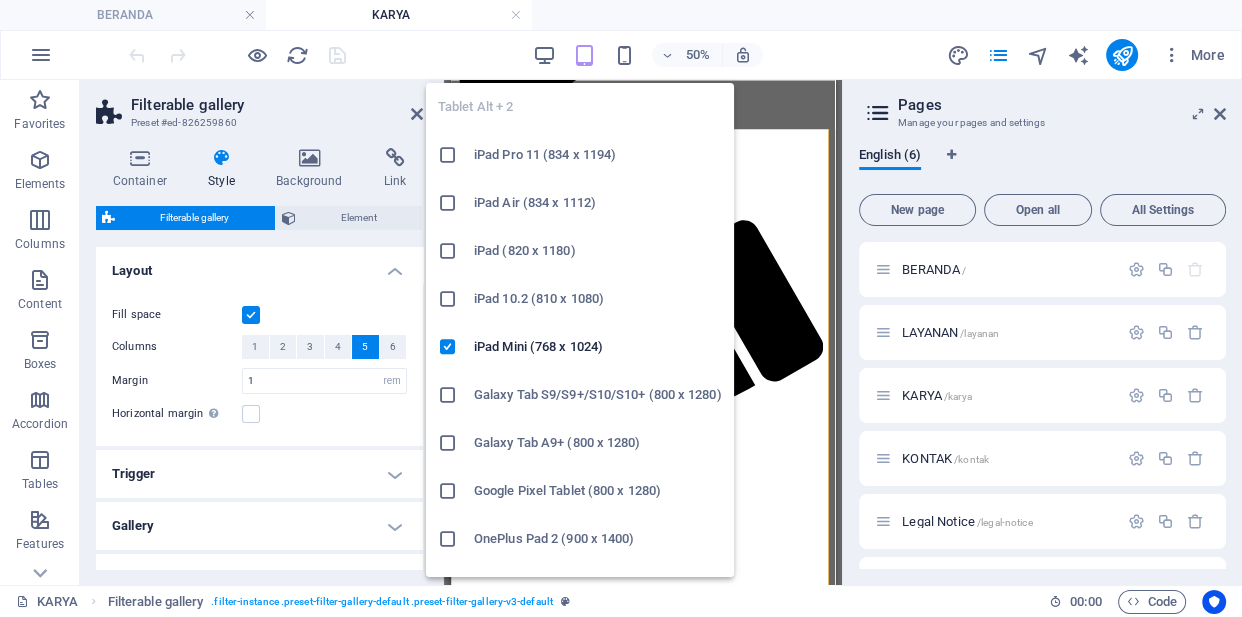 click at bounding box center (583, 55) 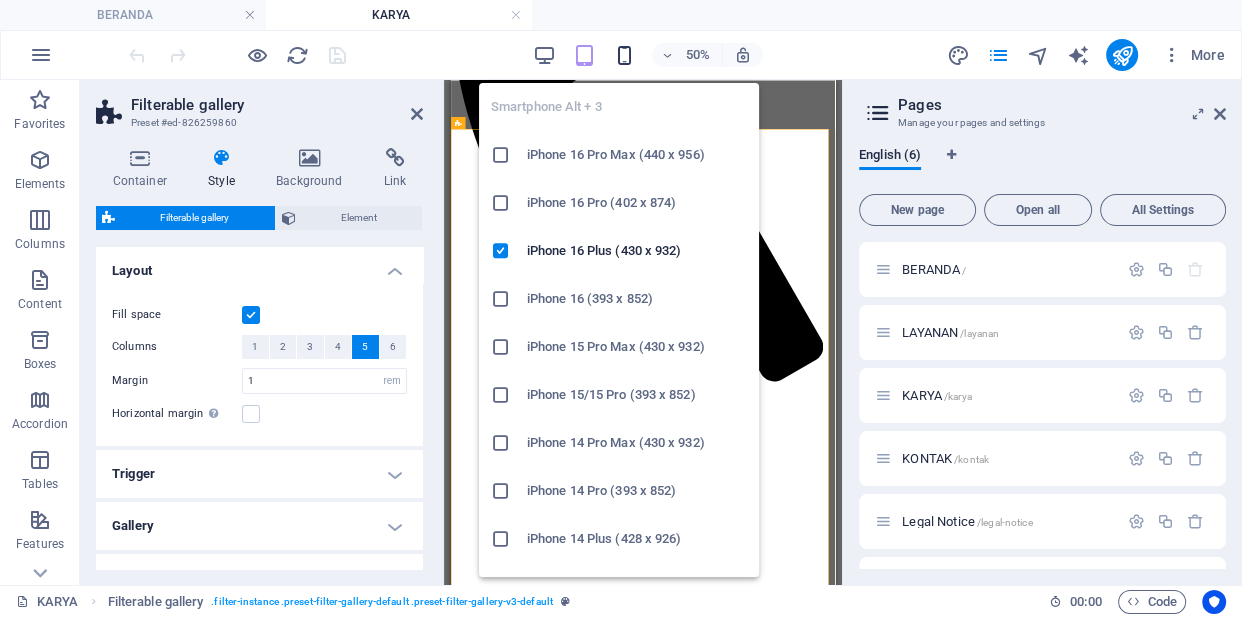 click at bounding box center (623, 55) 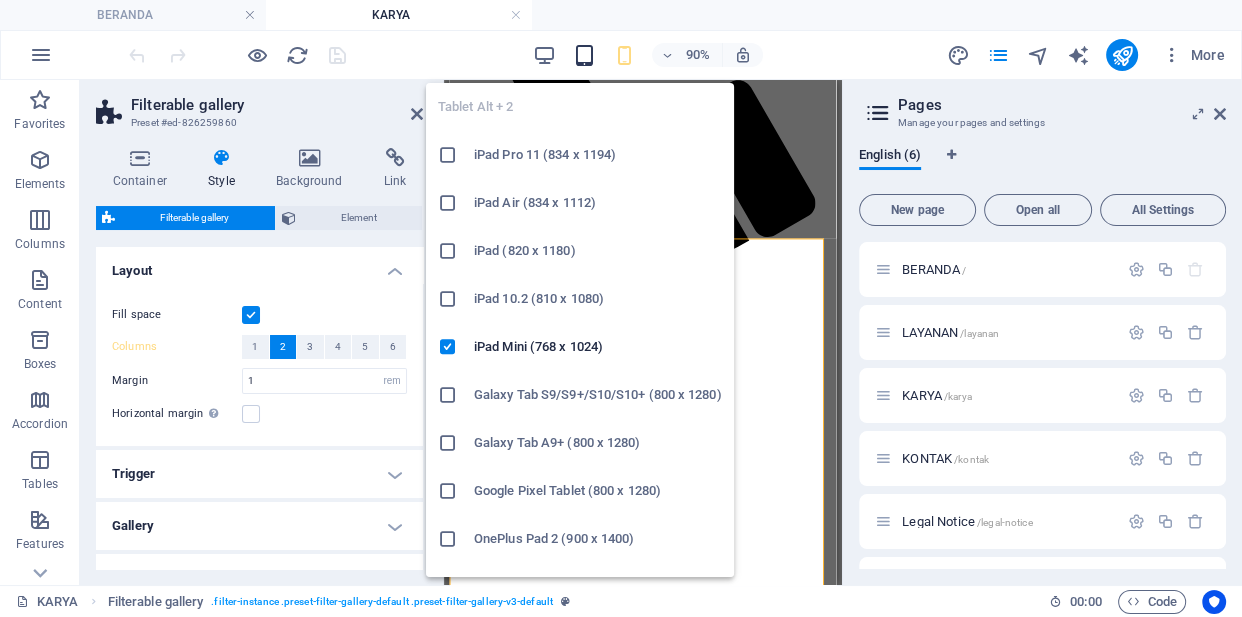 click at bounding box center (583, 55) 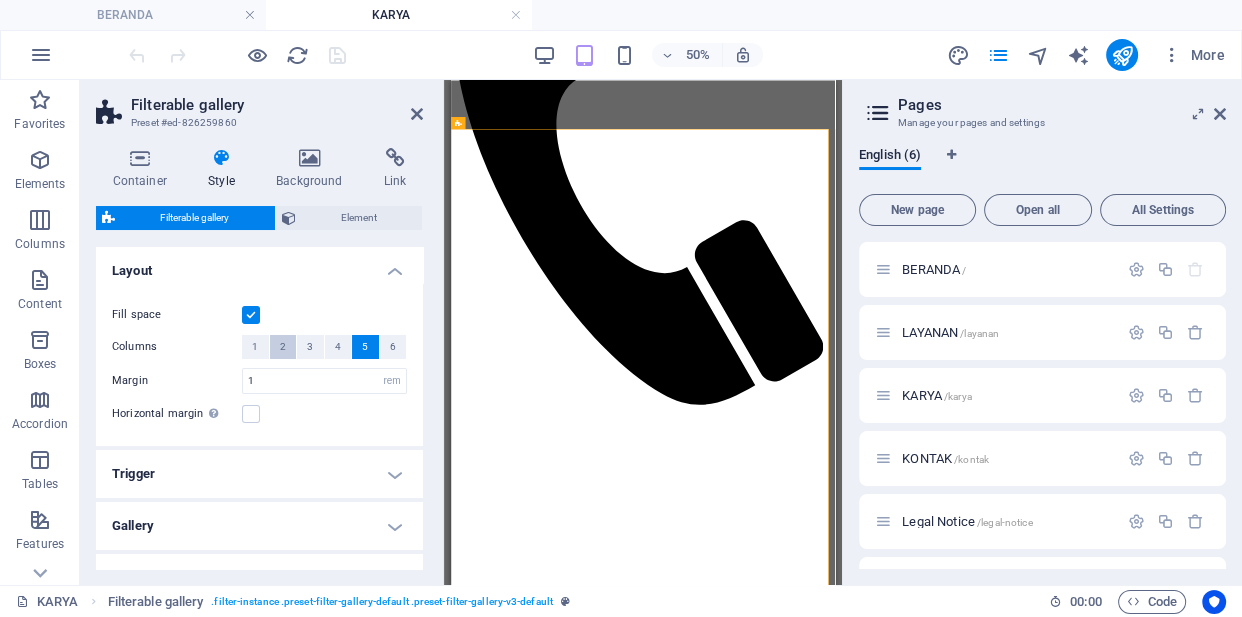 click on "2" at bounding box center (283, 347) 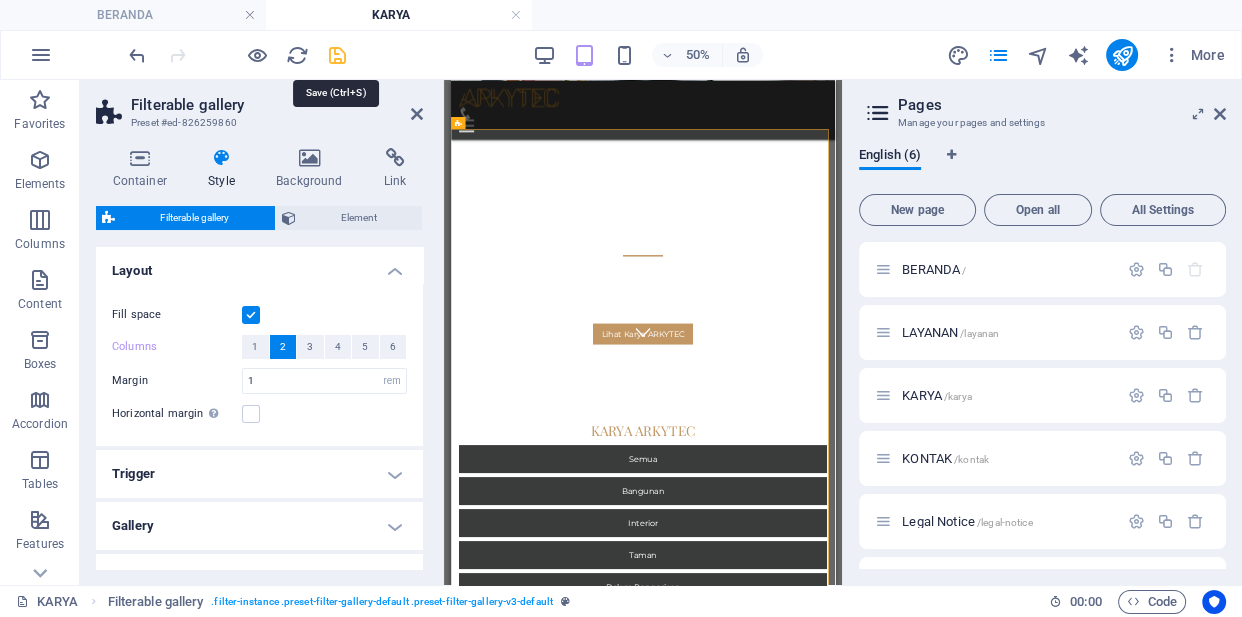 click at bounding box center (337, 55) 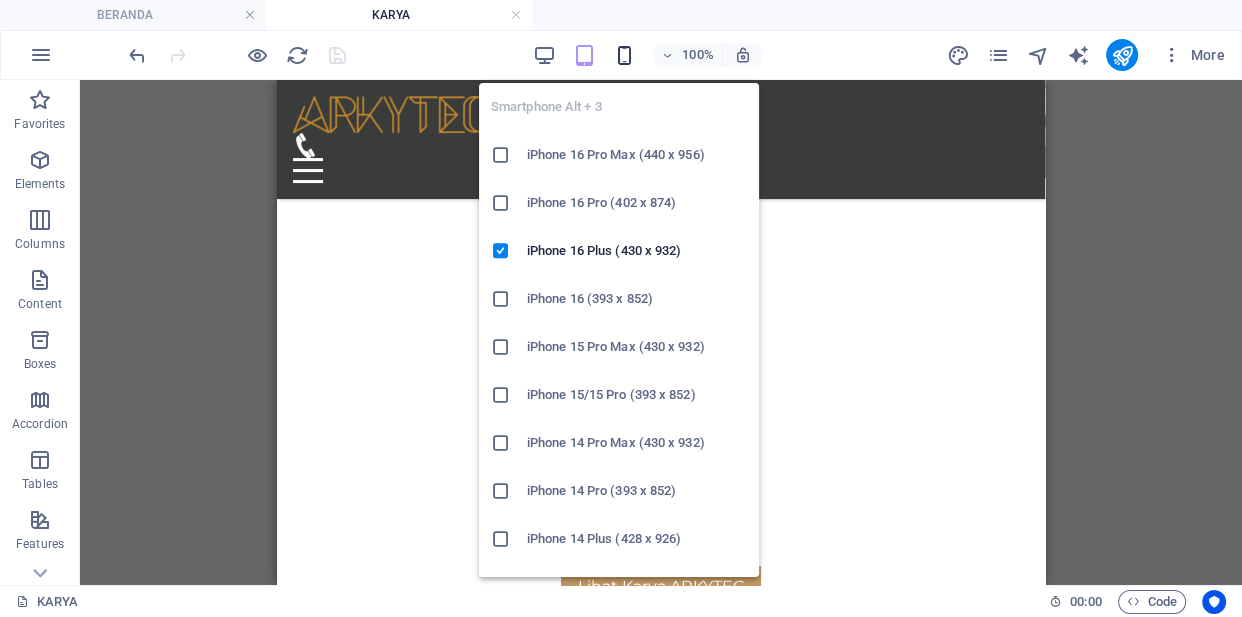click at bounding box center [623, 55] 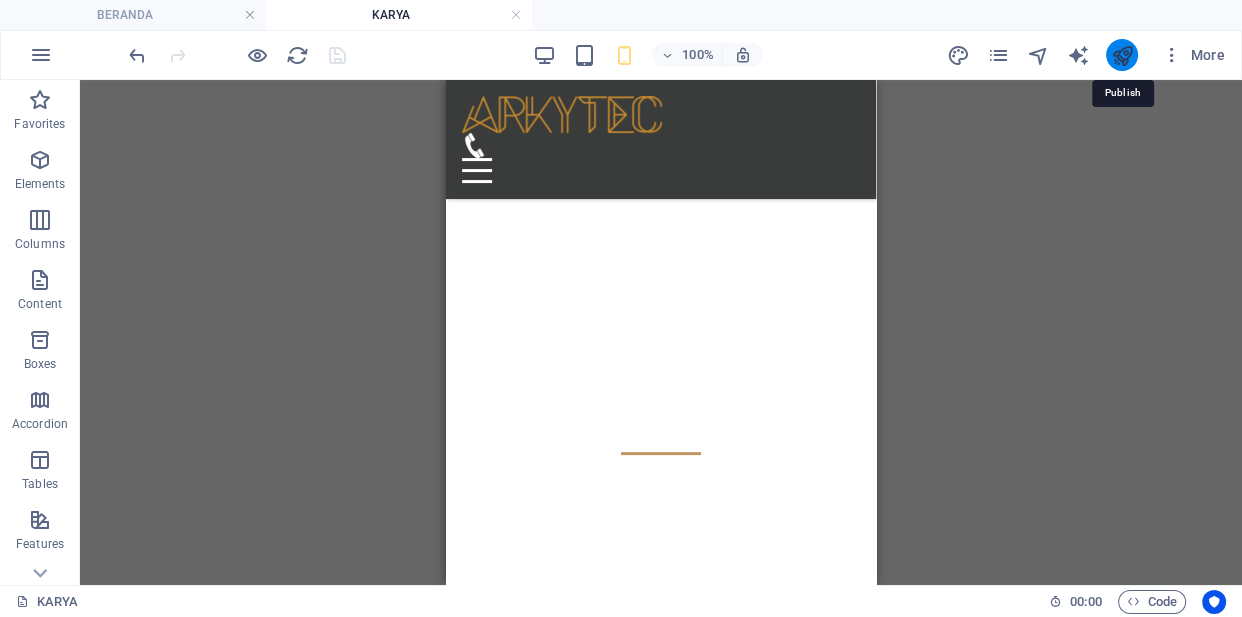 click at bounding box center [1121, 55] 